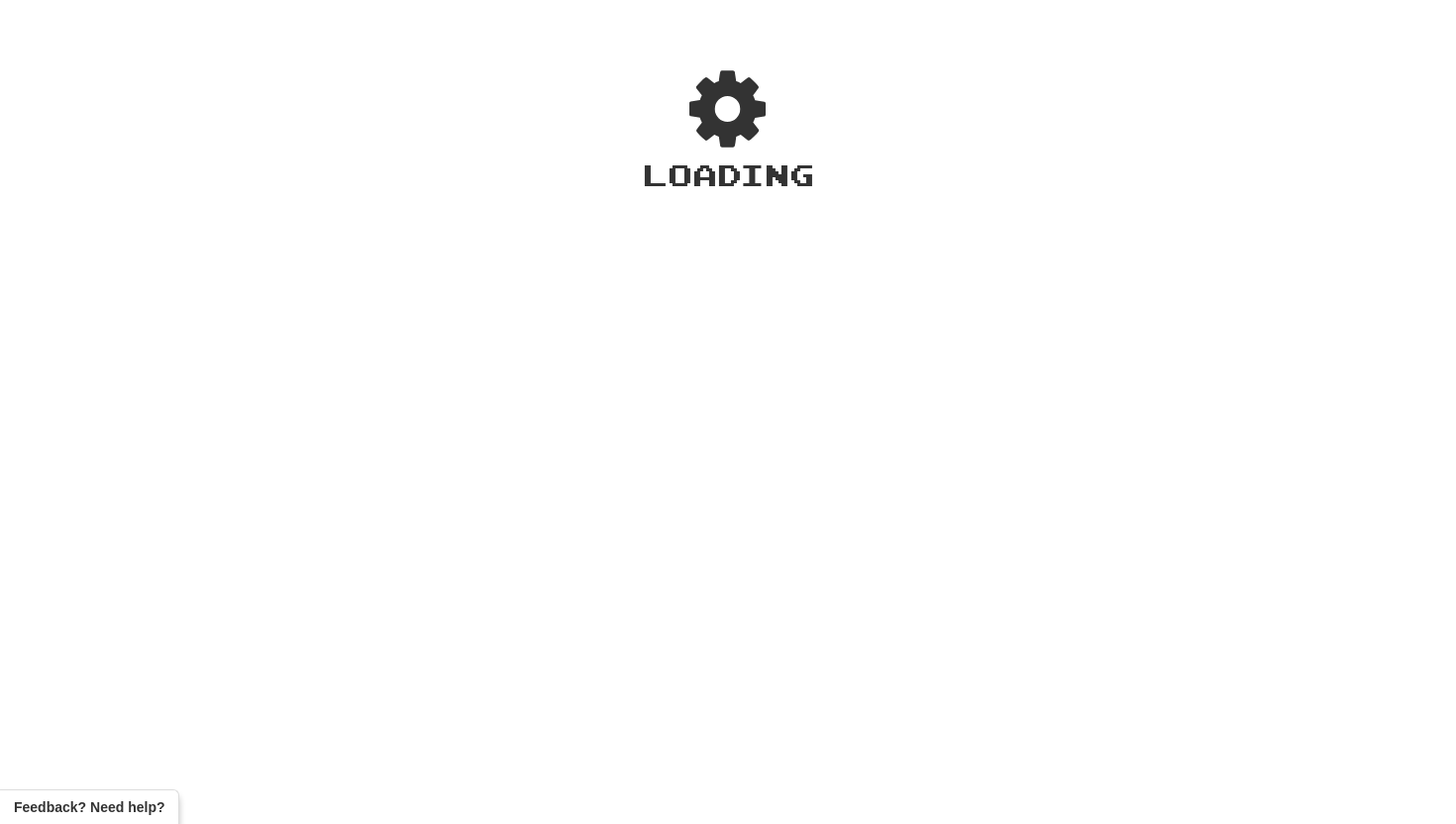 scroll, scrollTop: 0, scrollLeft: 0, axis: both 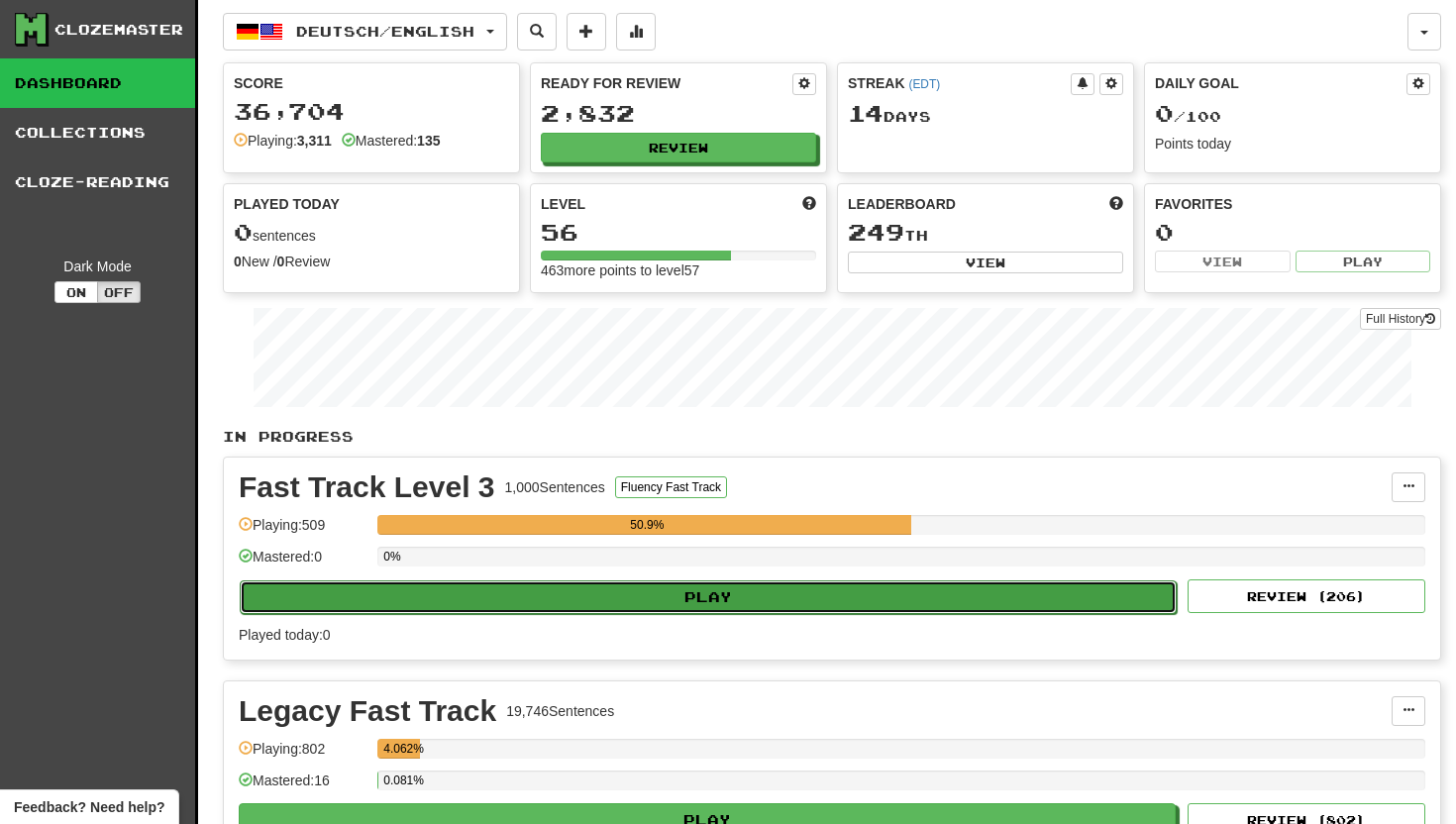 click on "Play" at bounding box center [708, 597] 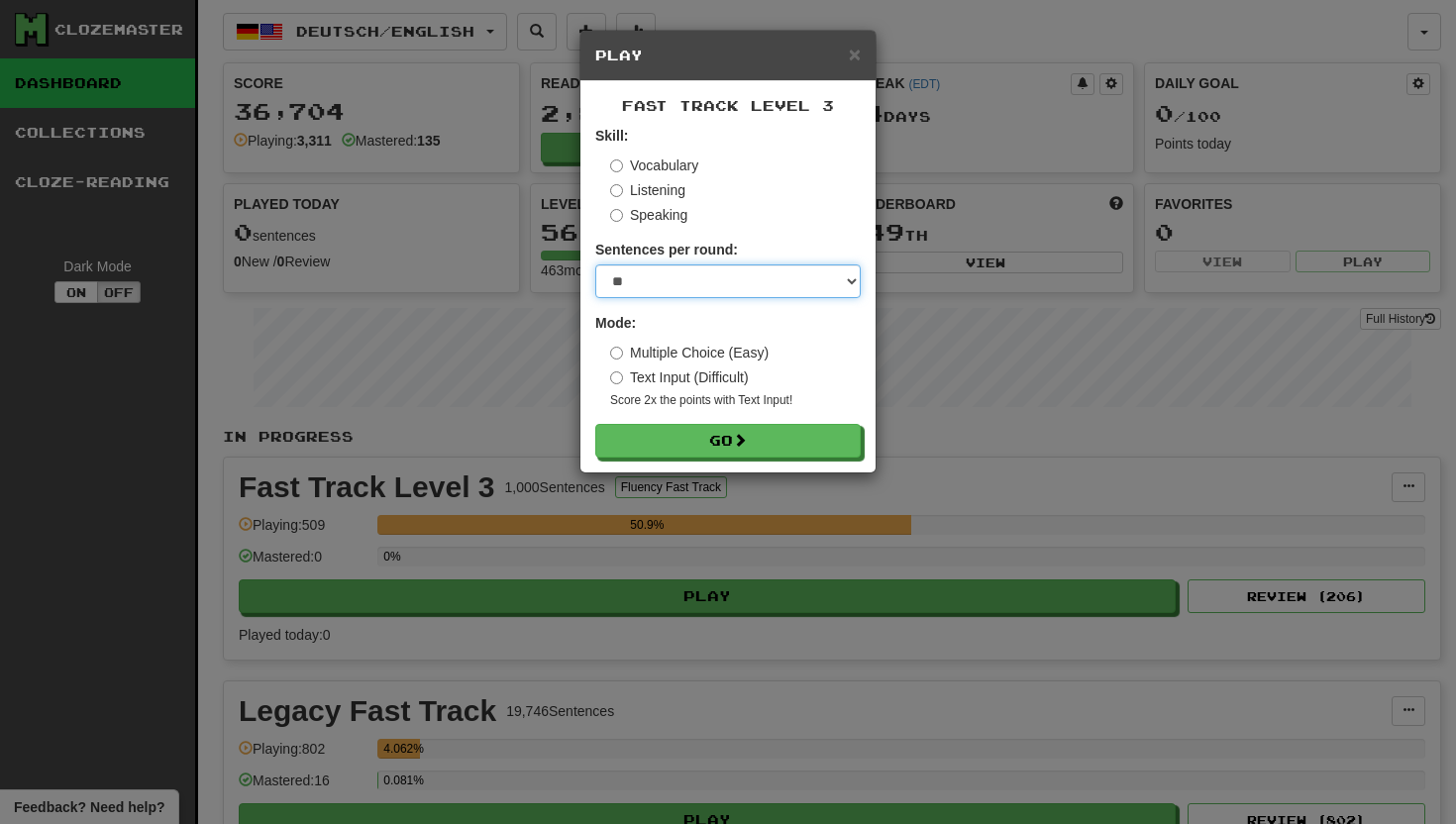 click on "* ** ** ** ** ** *** ********" at bounding box center [728, 281] 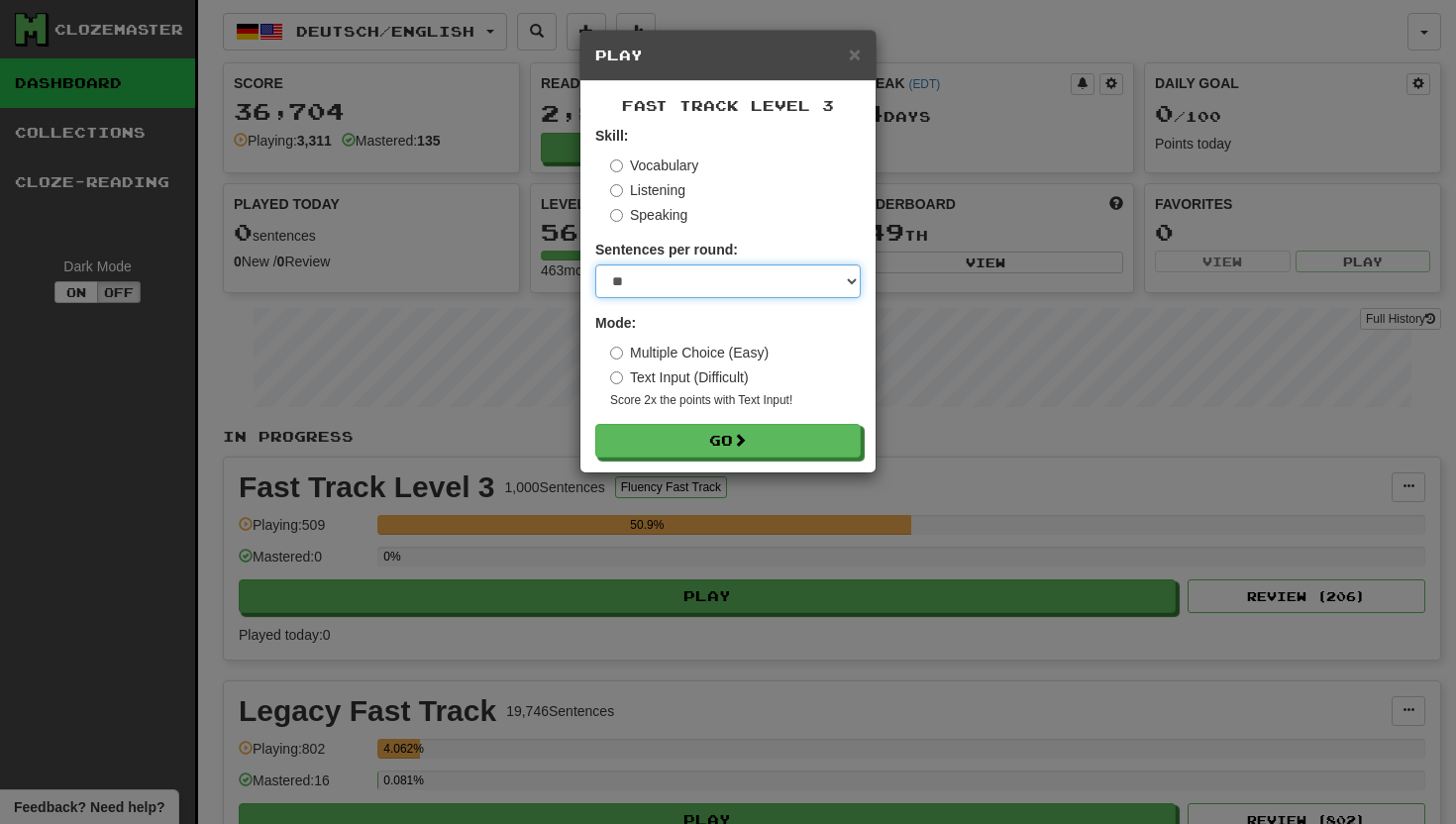 select on "*" 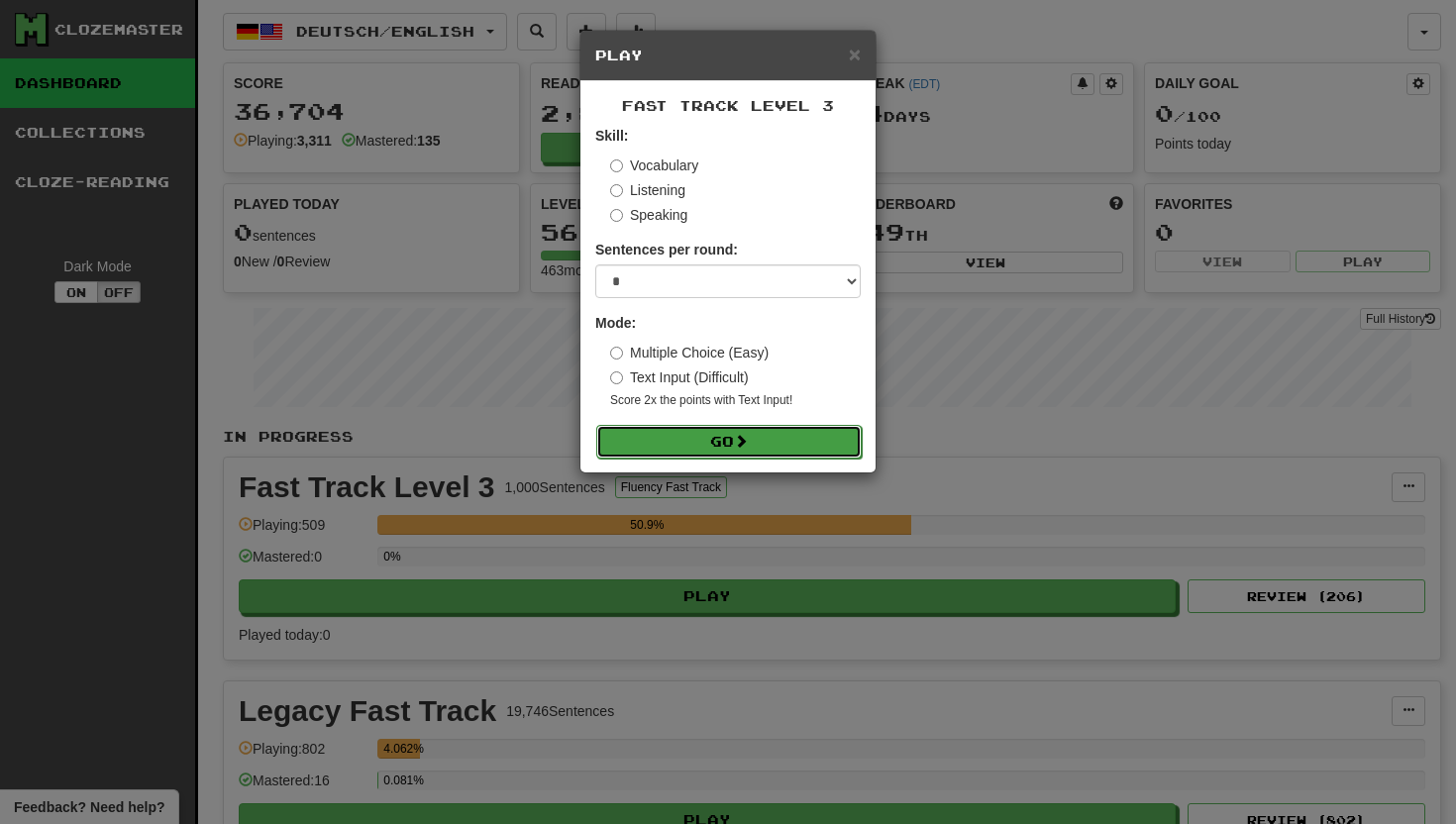 click on "Go" at bounding box center [729, 442] 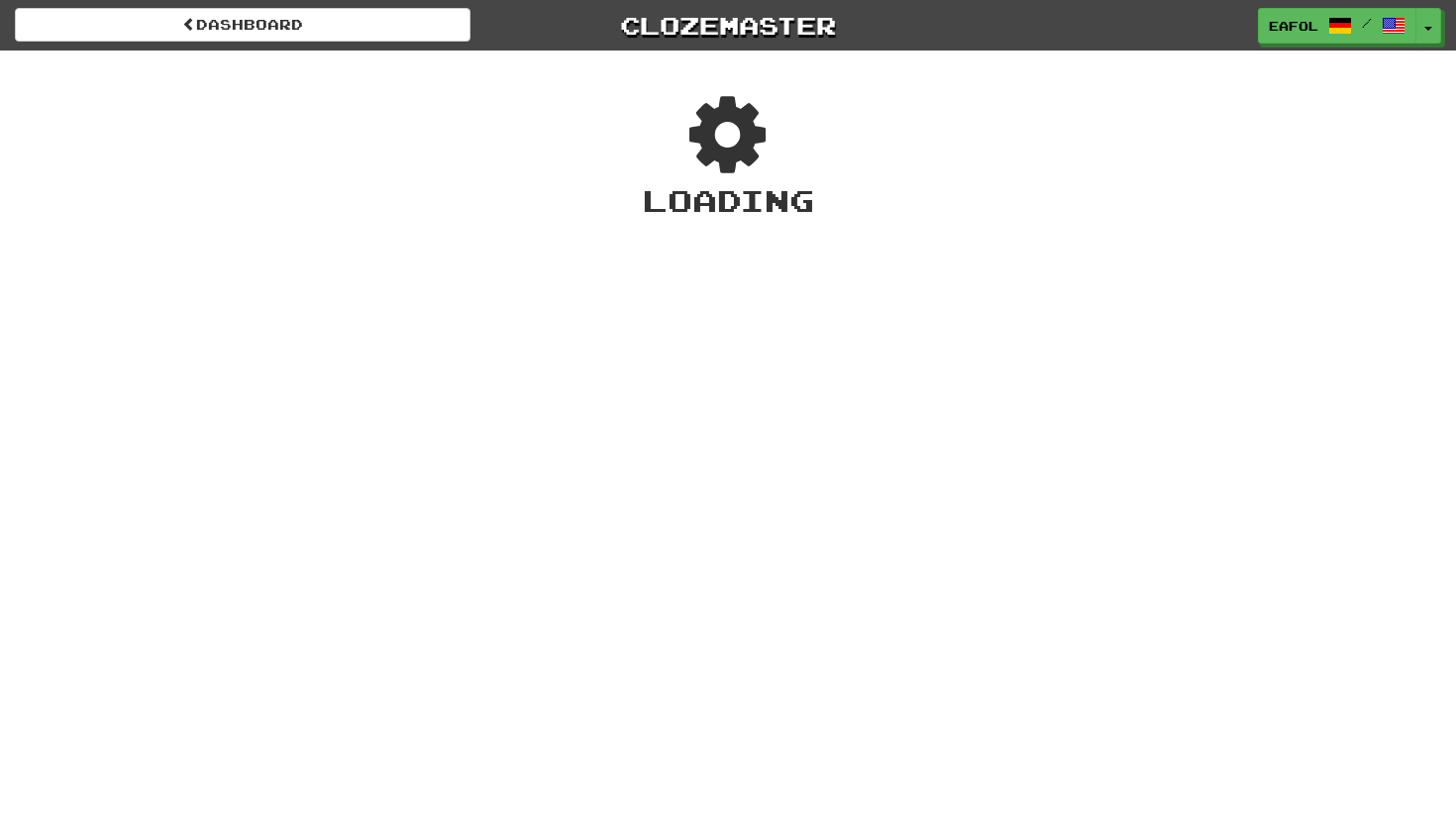 scroll, scrollTop: 0, scrollLeft: 0, axis: both 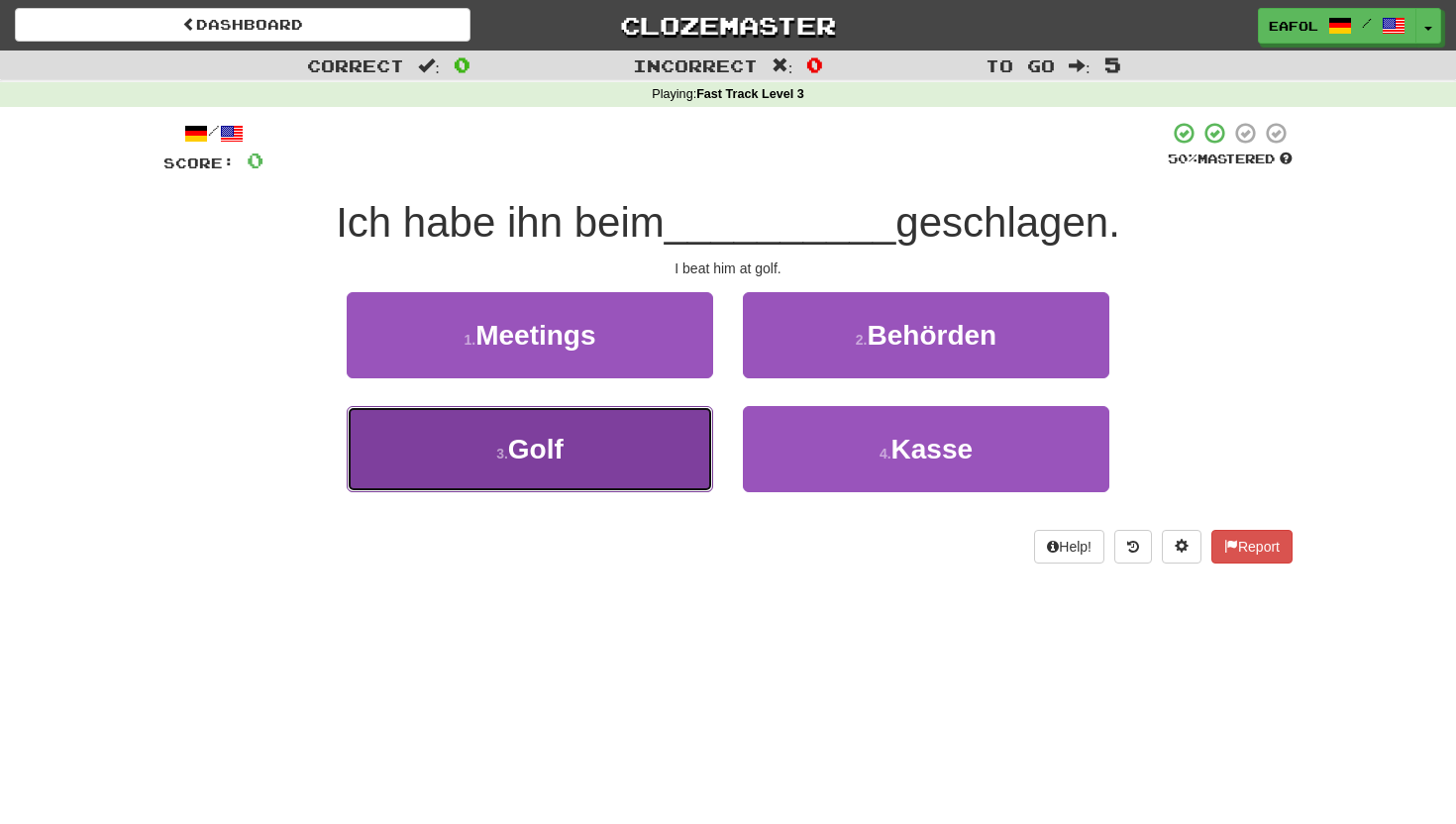 click on "3 .  Golf" at bounding box center (530, 449) 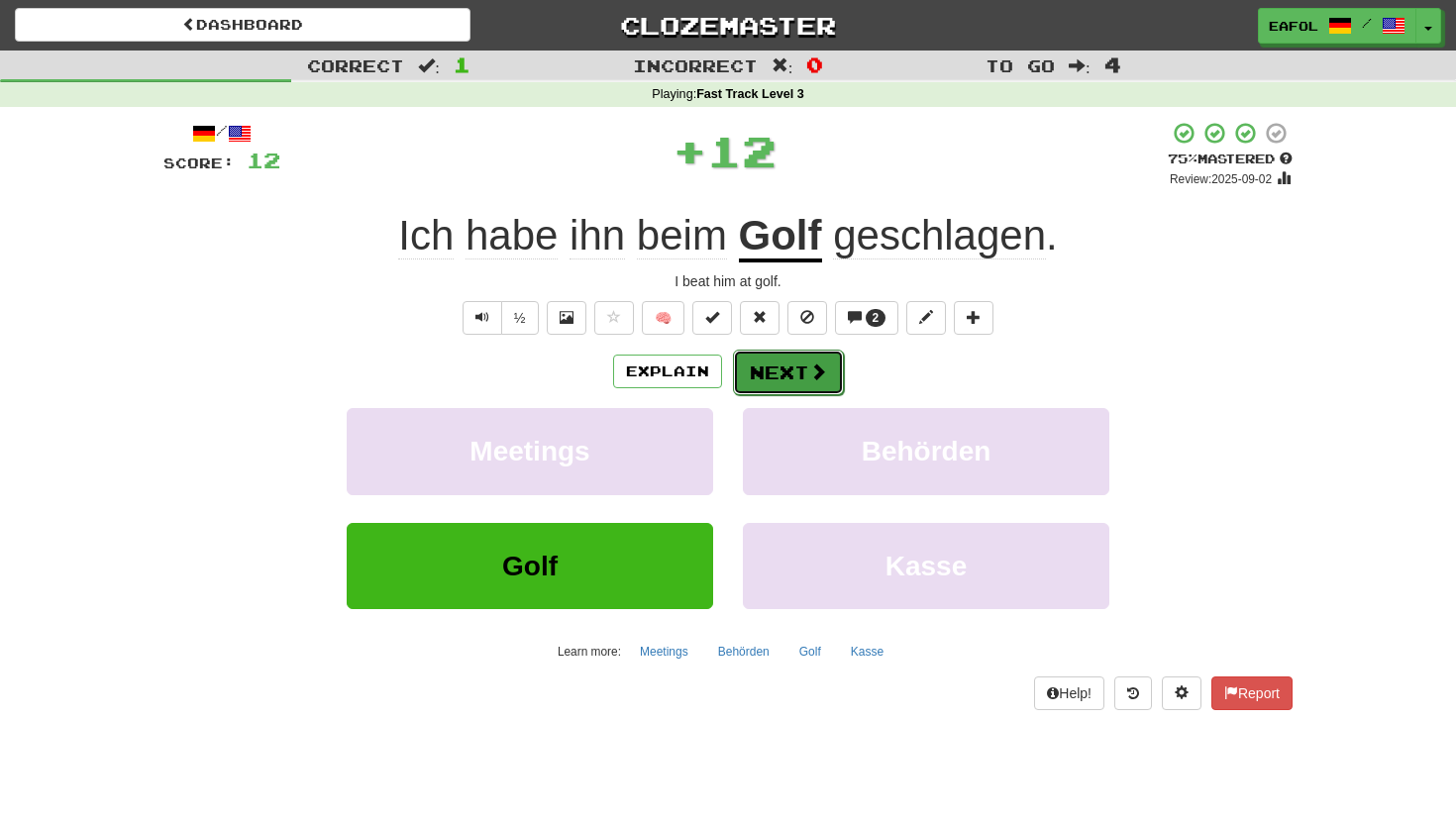 click on "Next" at bounding box center (788, 372) 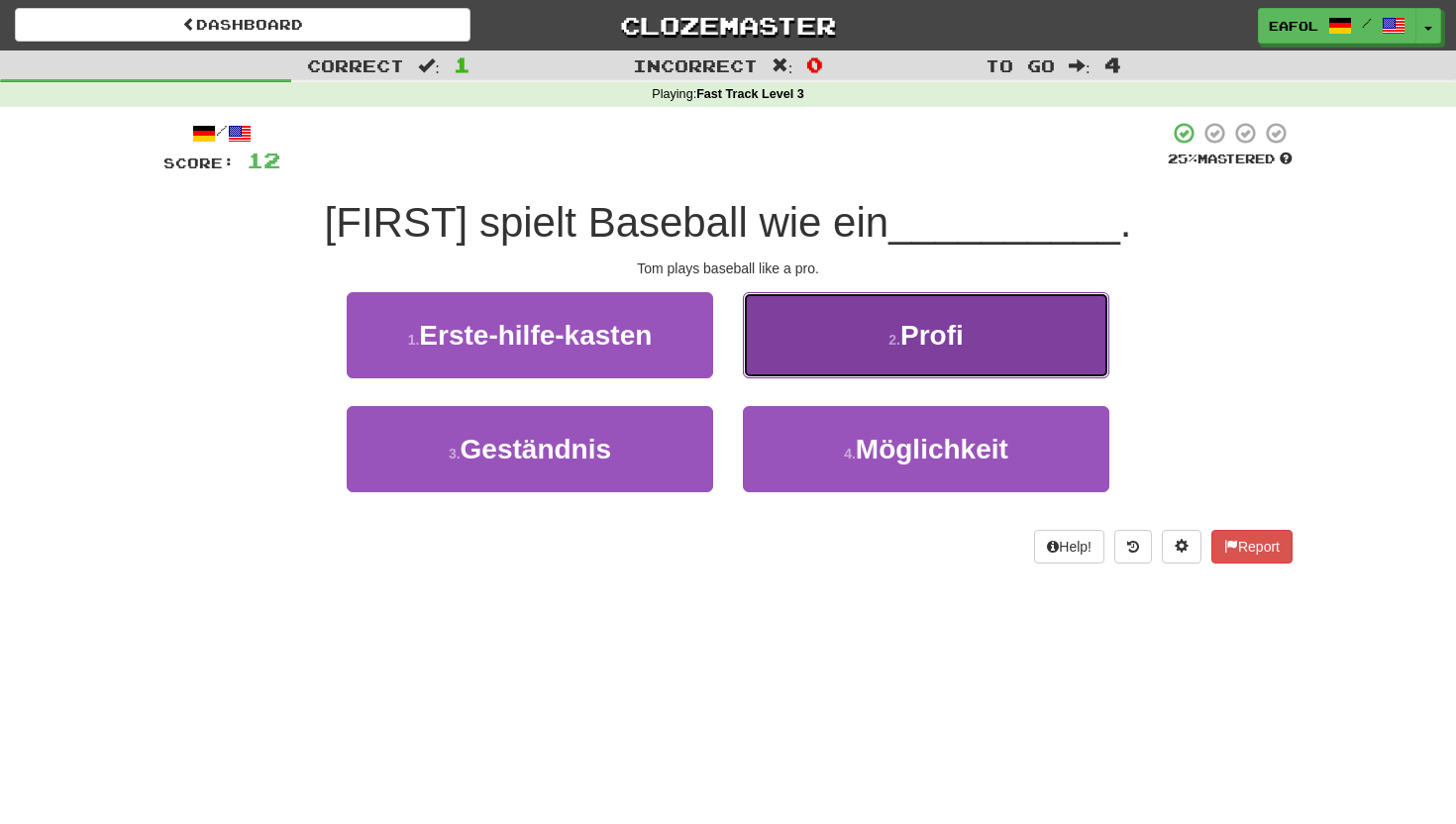 click on "Profi" at bounding box center (932, 335) 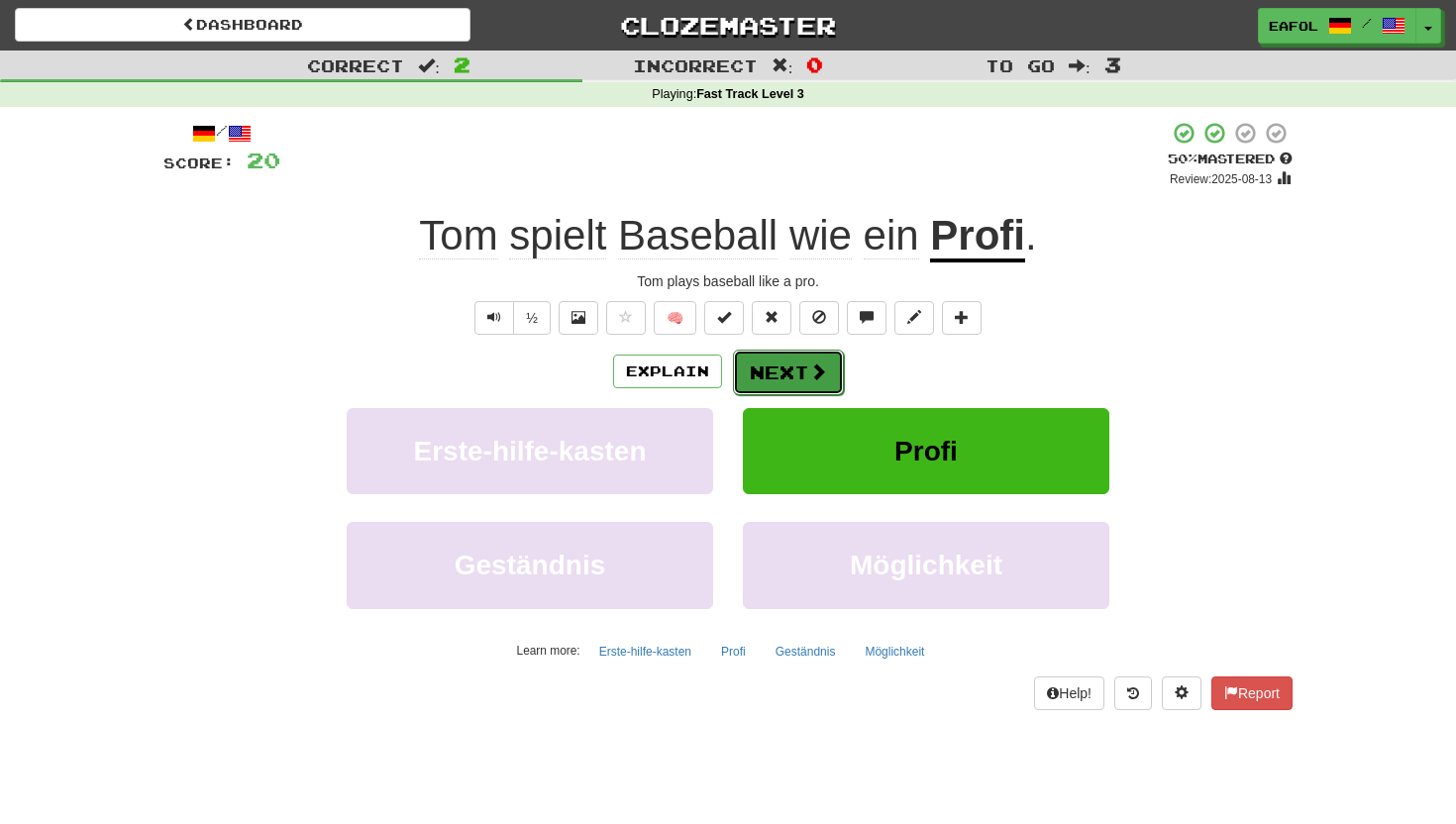 click on "Next" at bounding box center (788, 372) 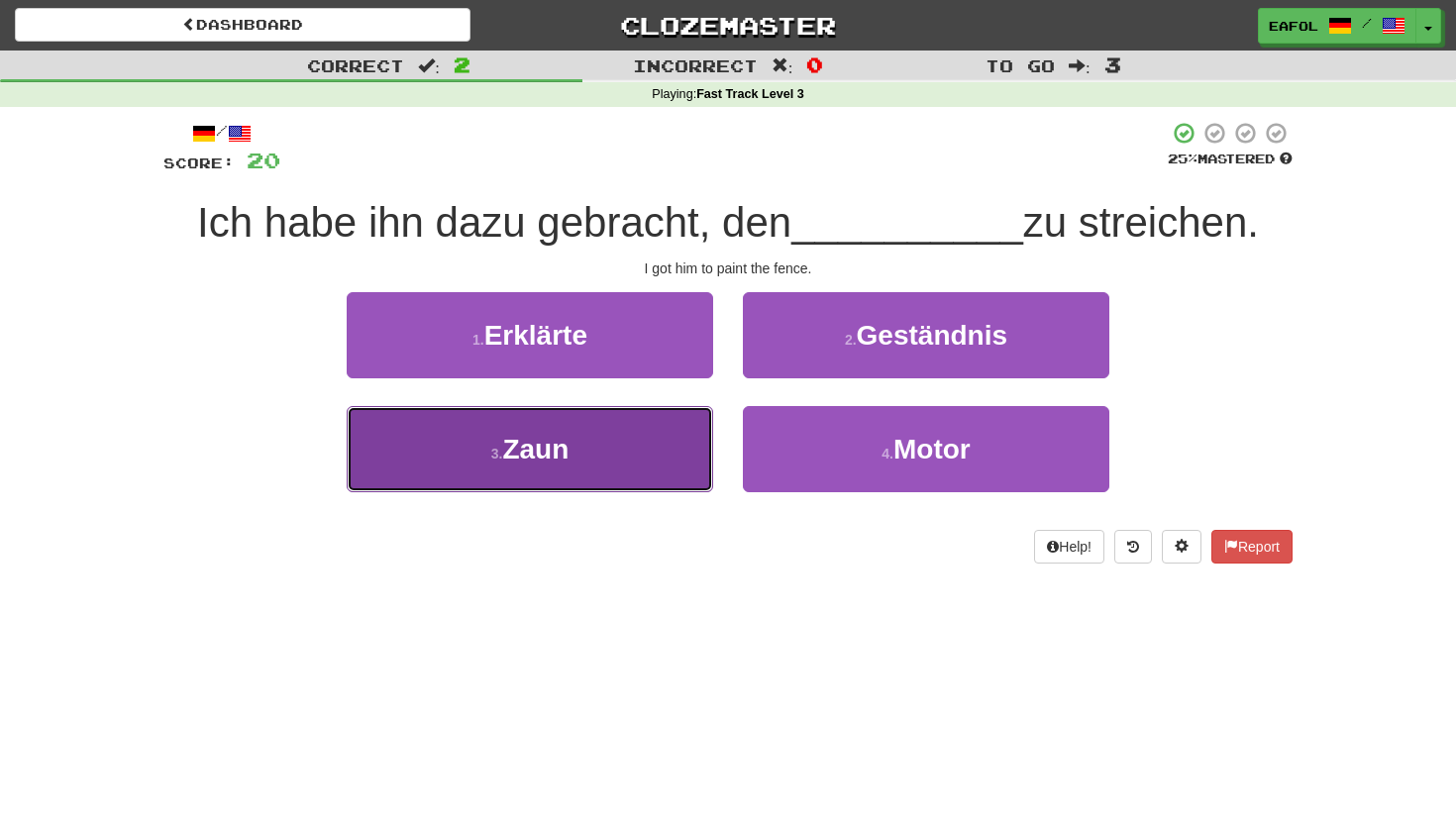 click on "3 .  Zaun" at bounding box center [530, 449] 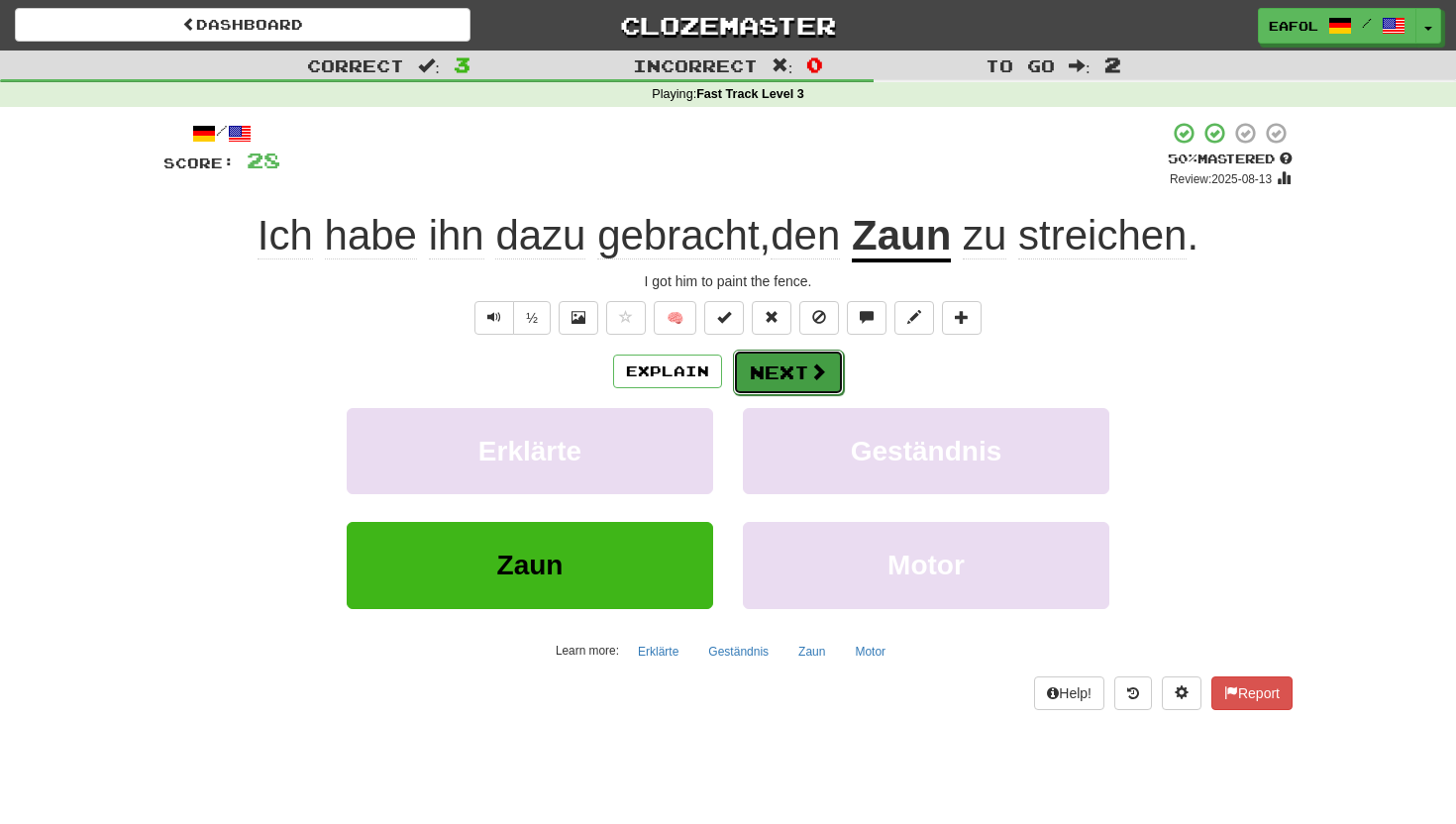 click on "Next" at bounding box center (788, 372) 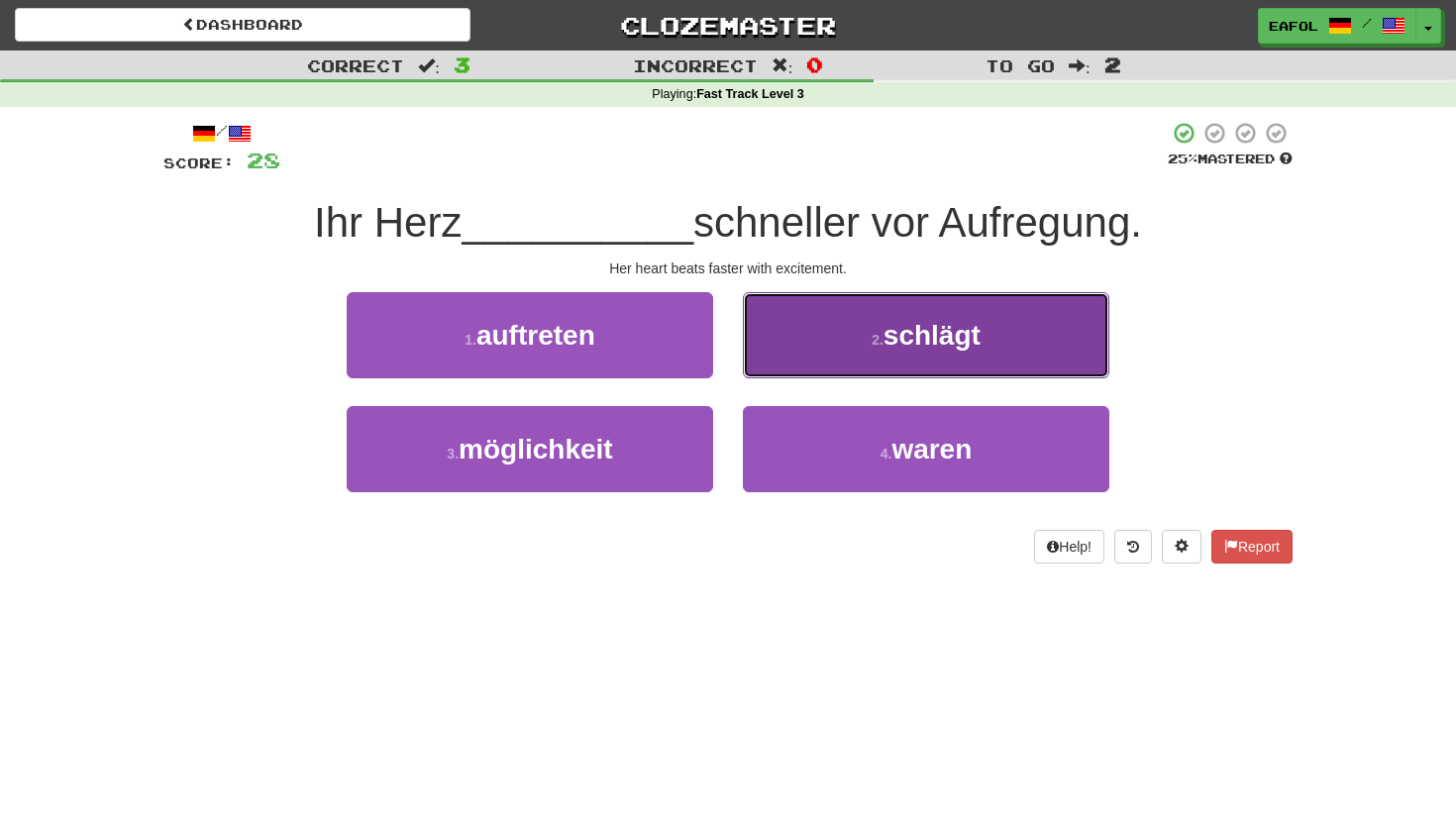 click on "2 .  schlägt" at bounding box center (926, 335) 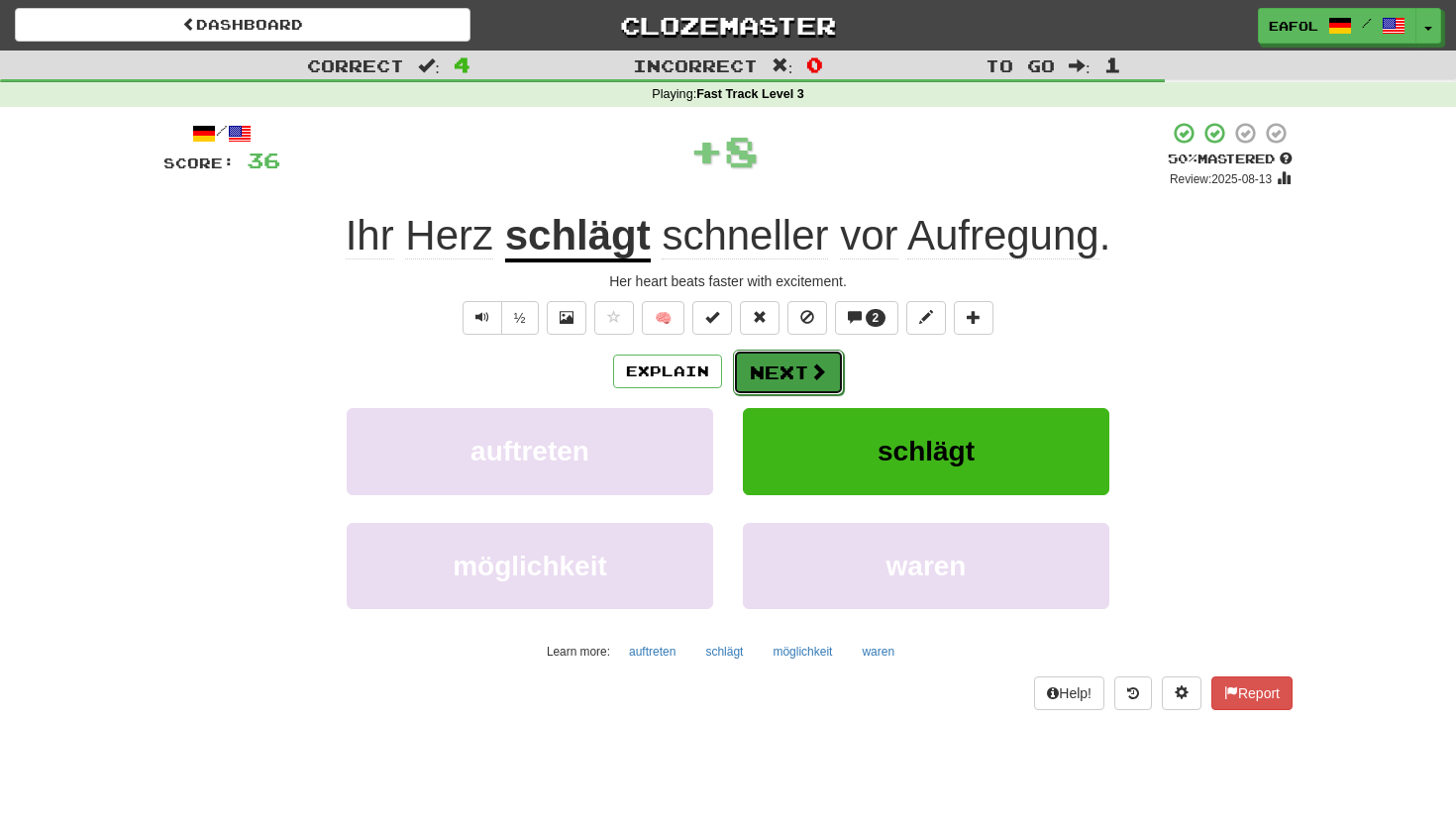 click on "Next" at bounding box center (788, 372) 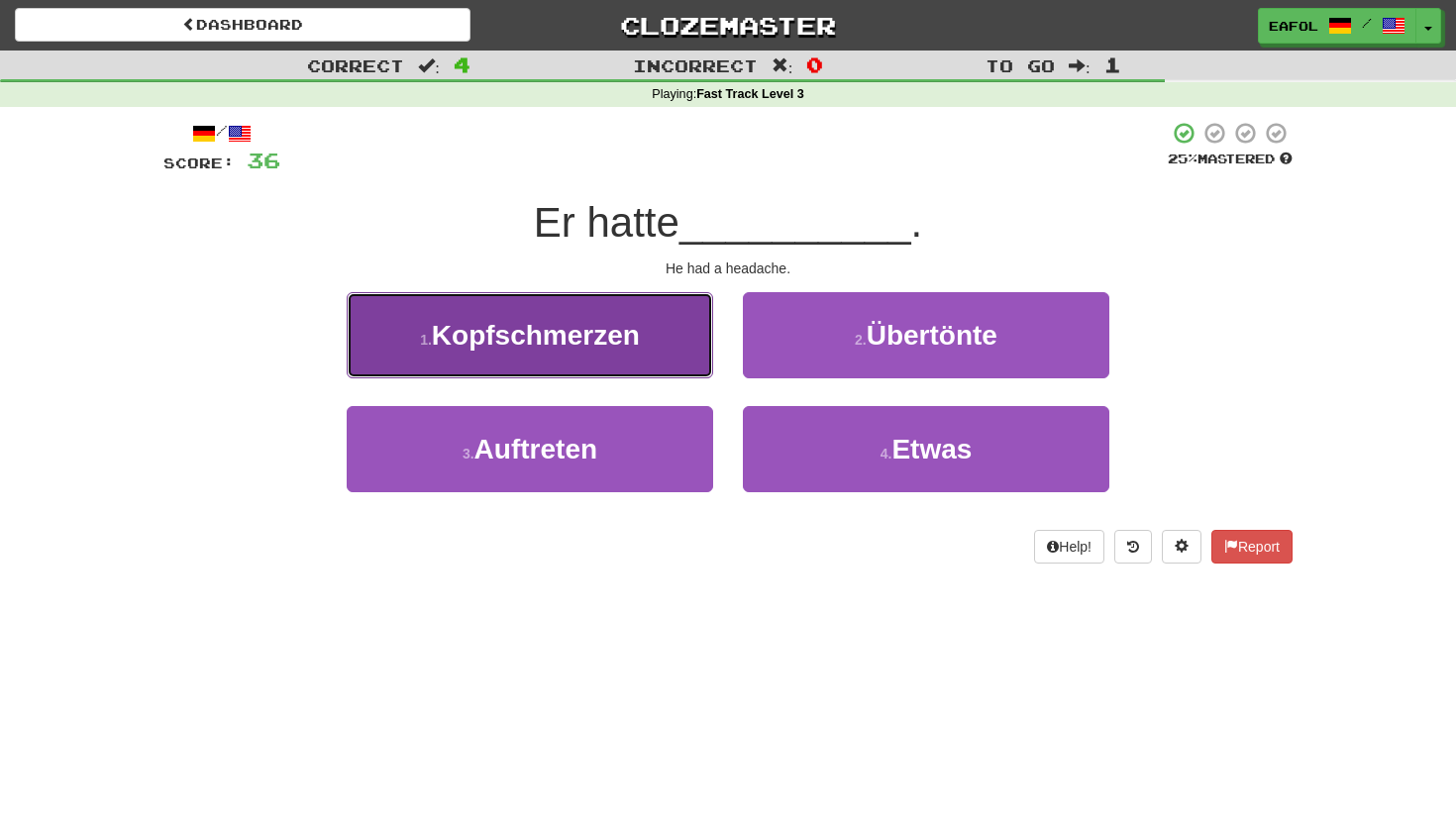 click on "1 .  Kopfschmerzen" at bounding box center (530, 335) 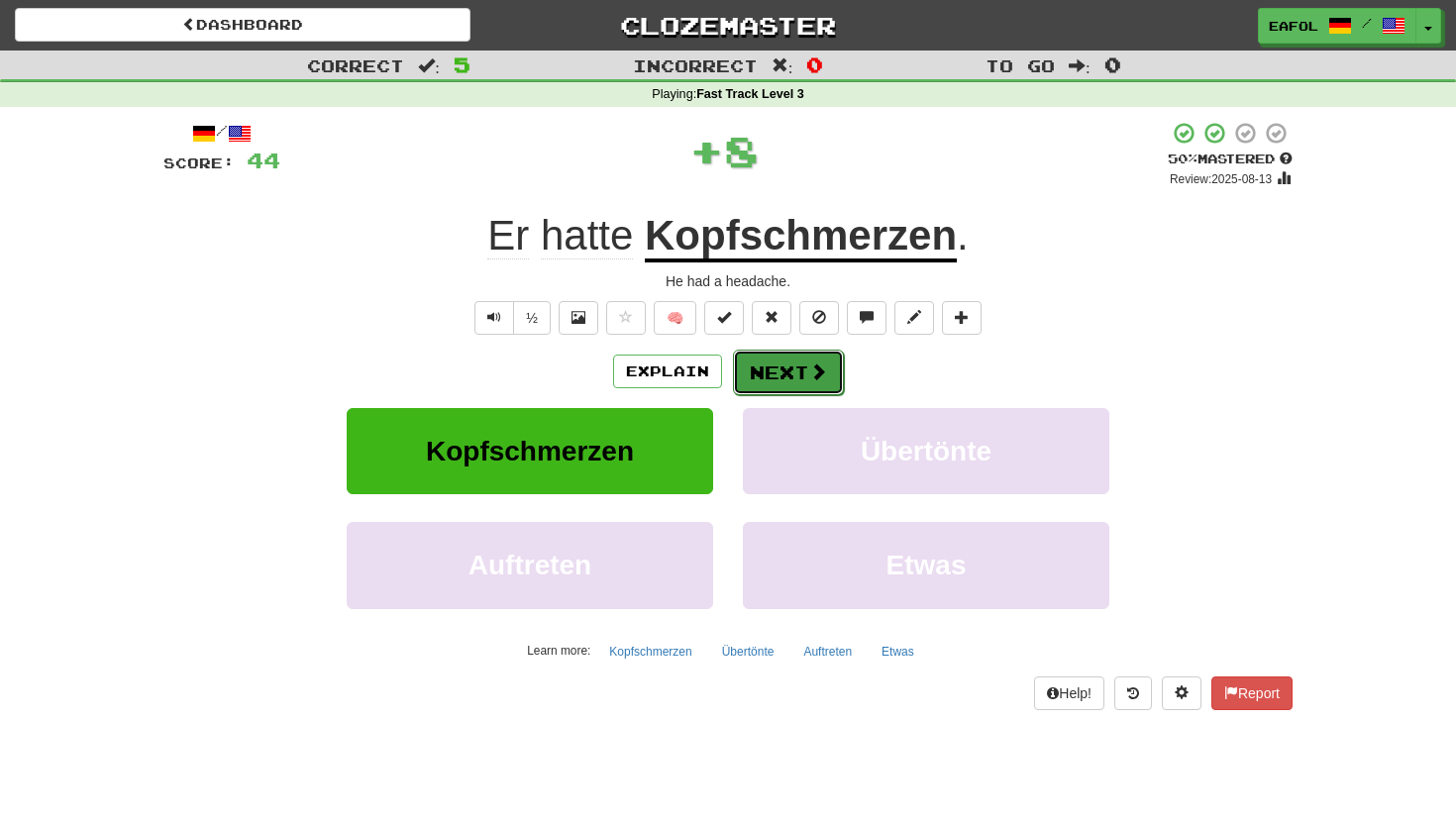click on "Next" at bounding box center (788, 372) 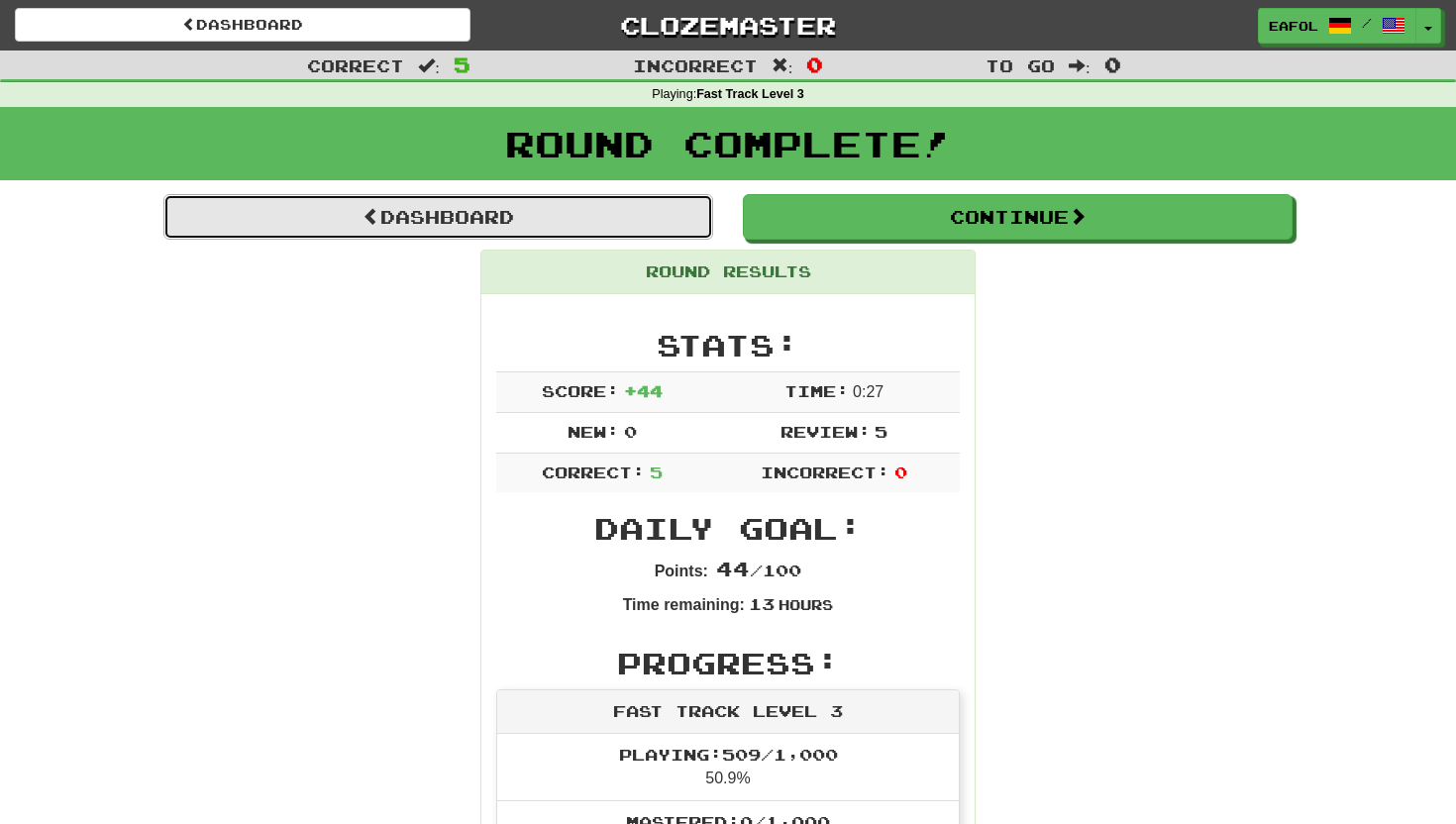 click on "Dashboard" at bounding box center [438, 217] 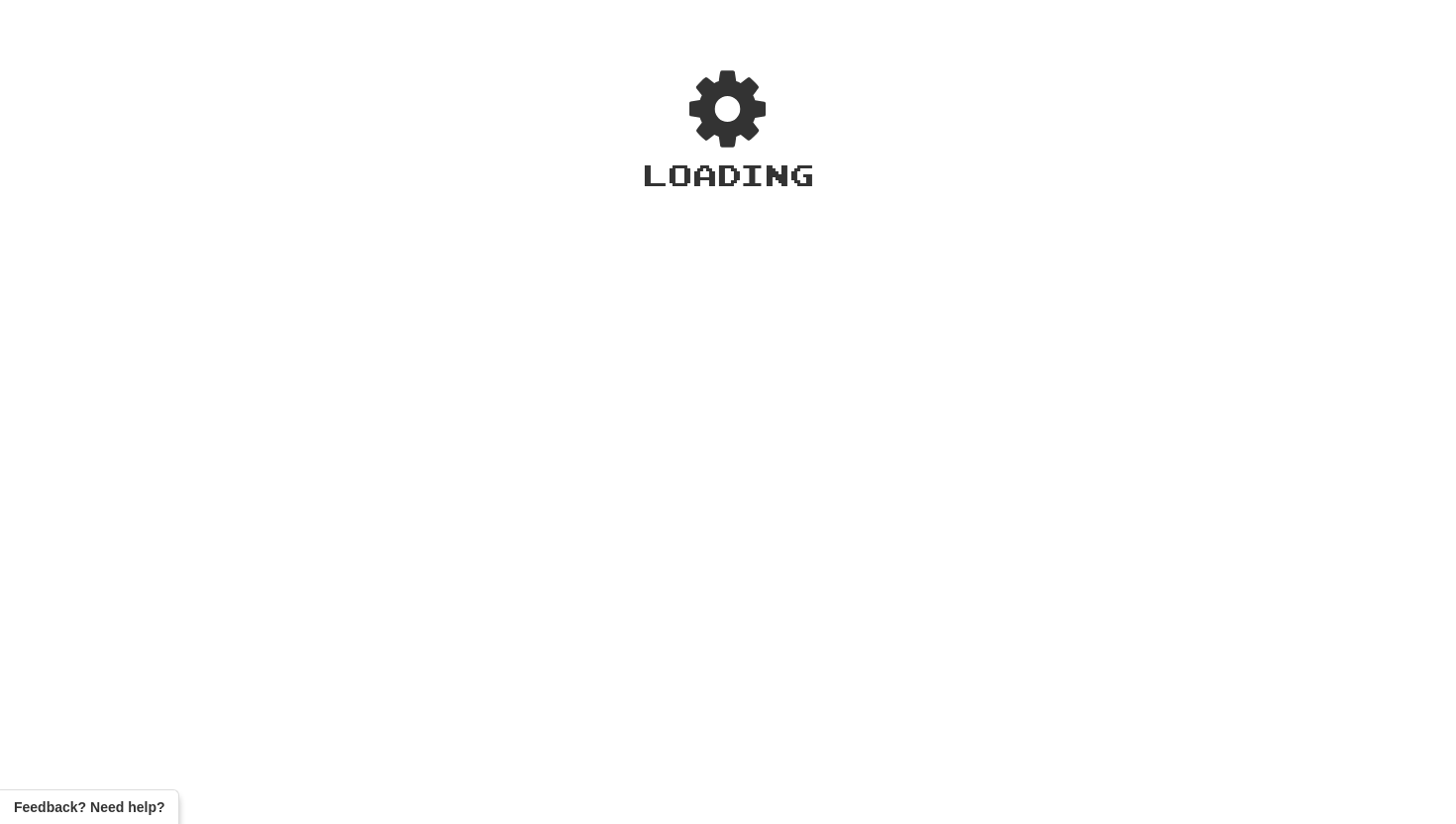 scroll, scrollTop: 0, scrollLeft: 0, axis: both 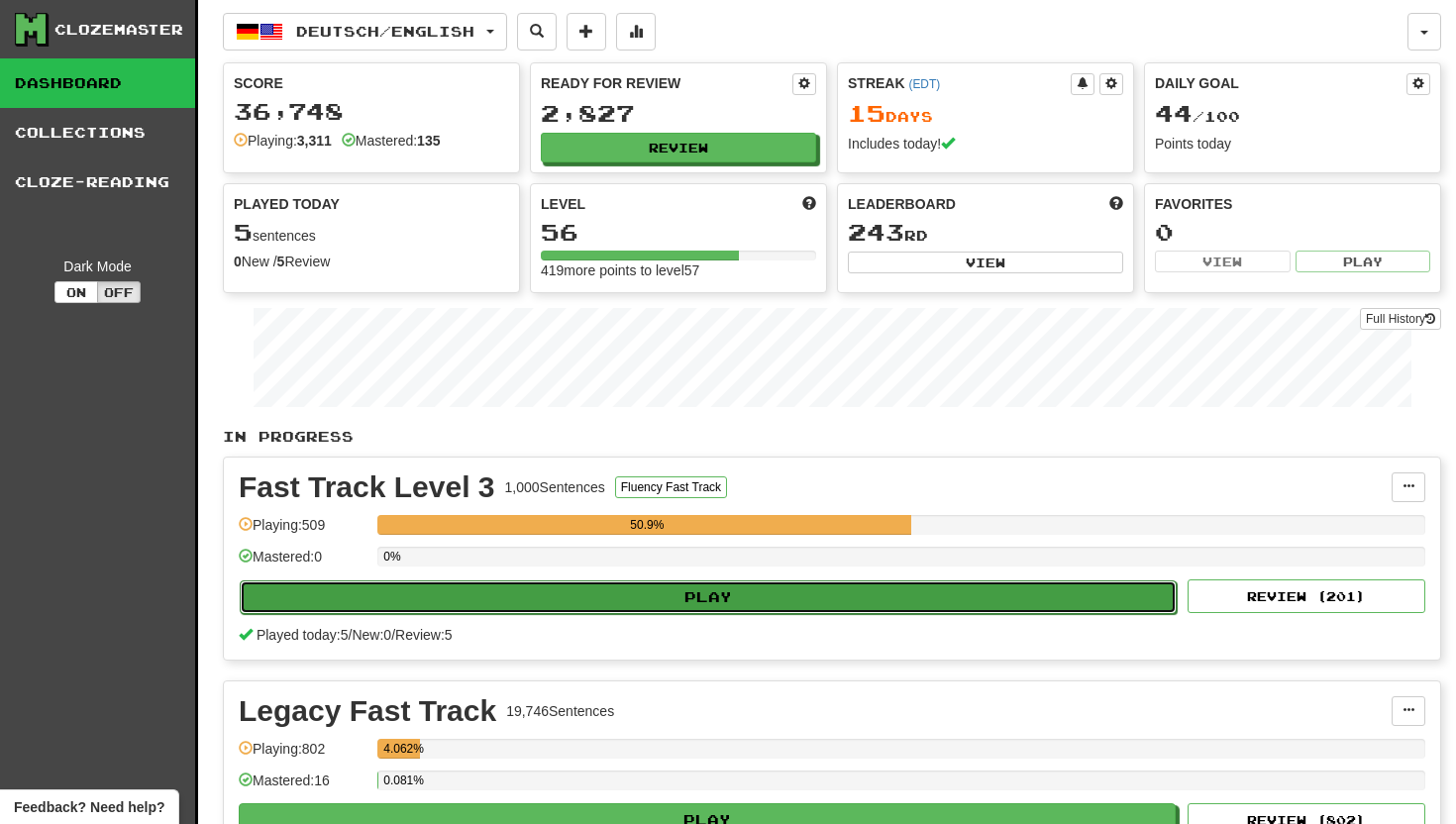 click on "Play" at bounding box center [708, 597] 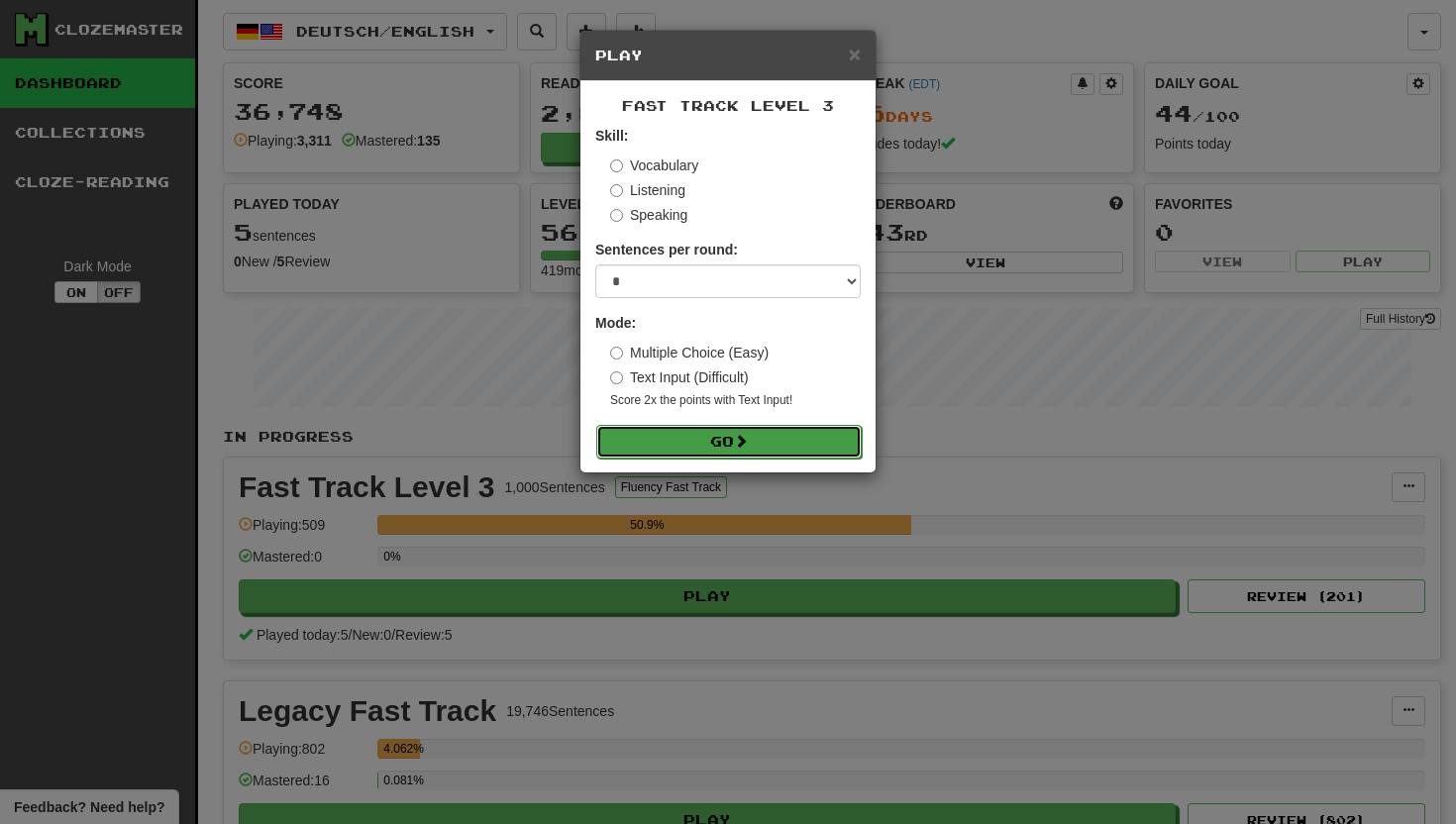 click on "Go" at bounding box center [729, 442] 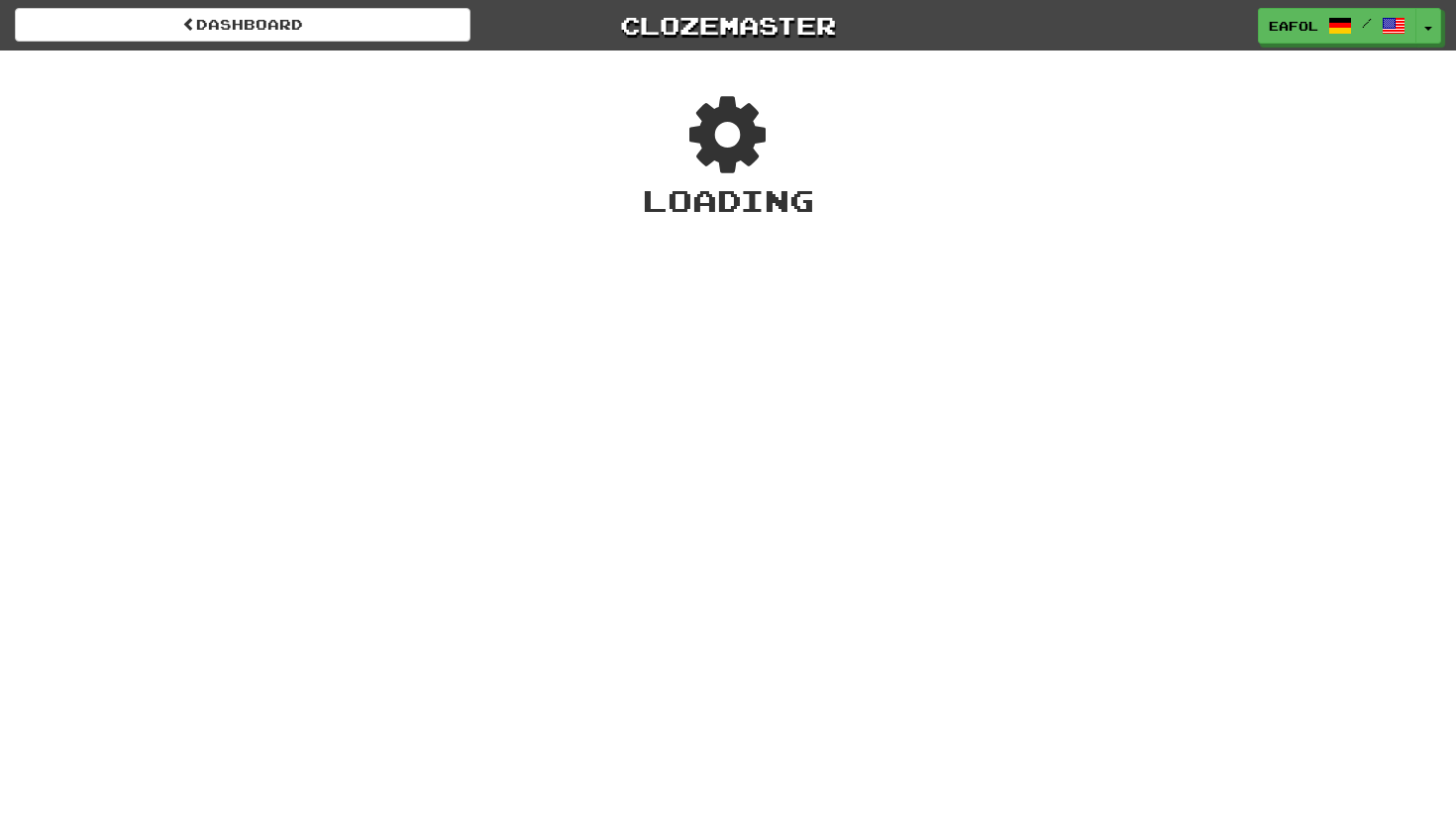 scroll, scrollTop: 0, scrollLeft: 0, axis: both 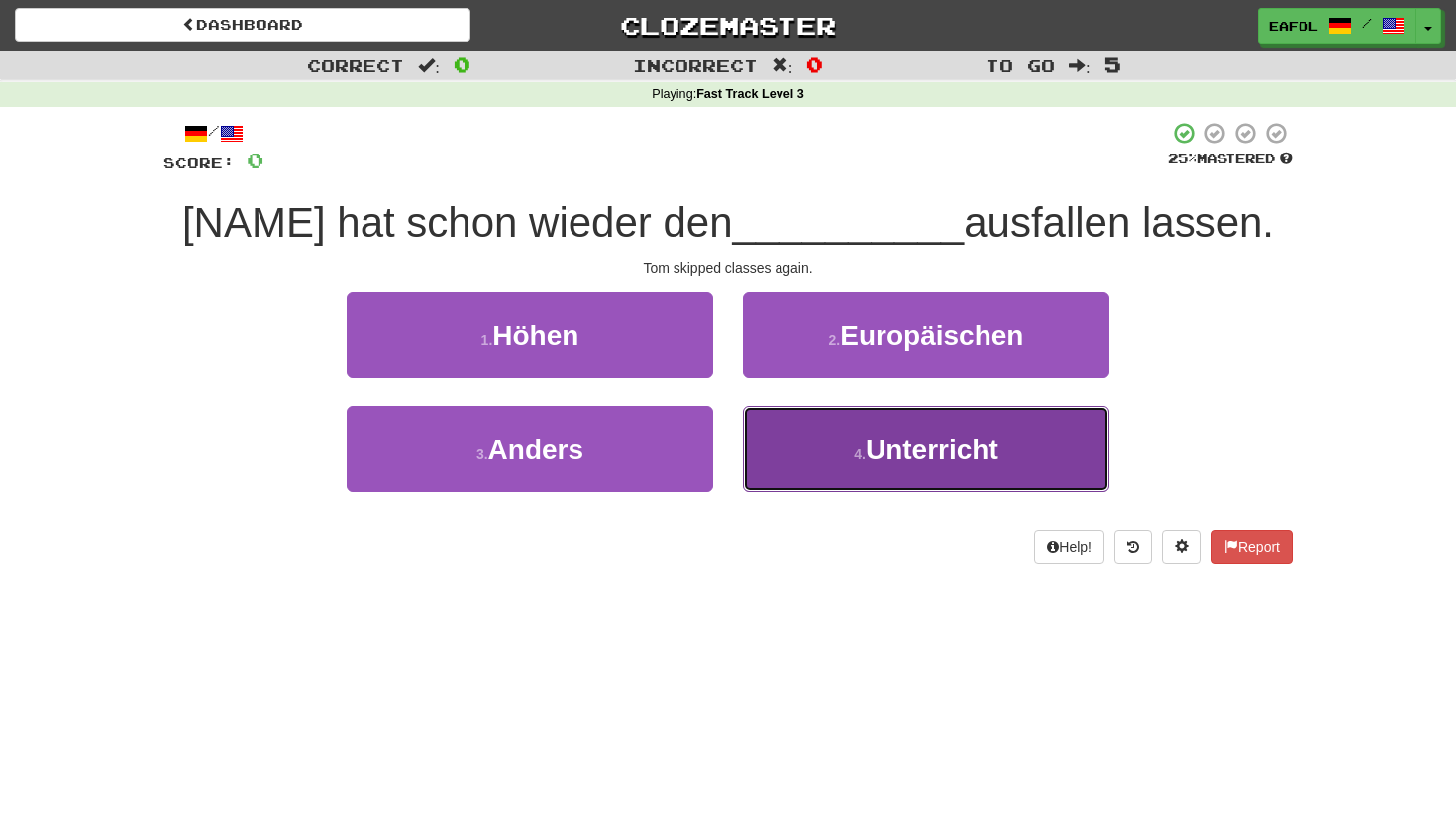 click on "4 .  Unterricht" at bounding box center [926, 449] 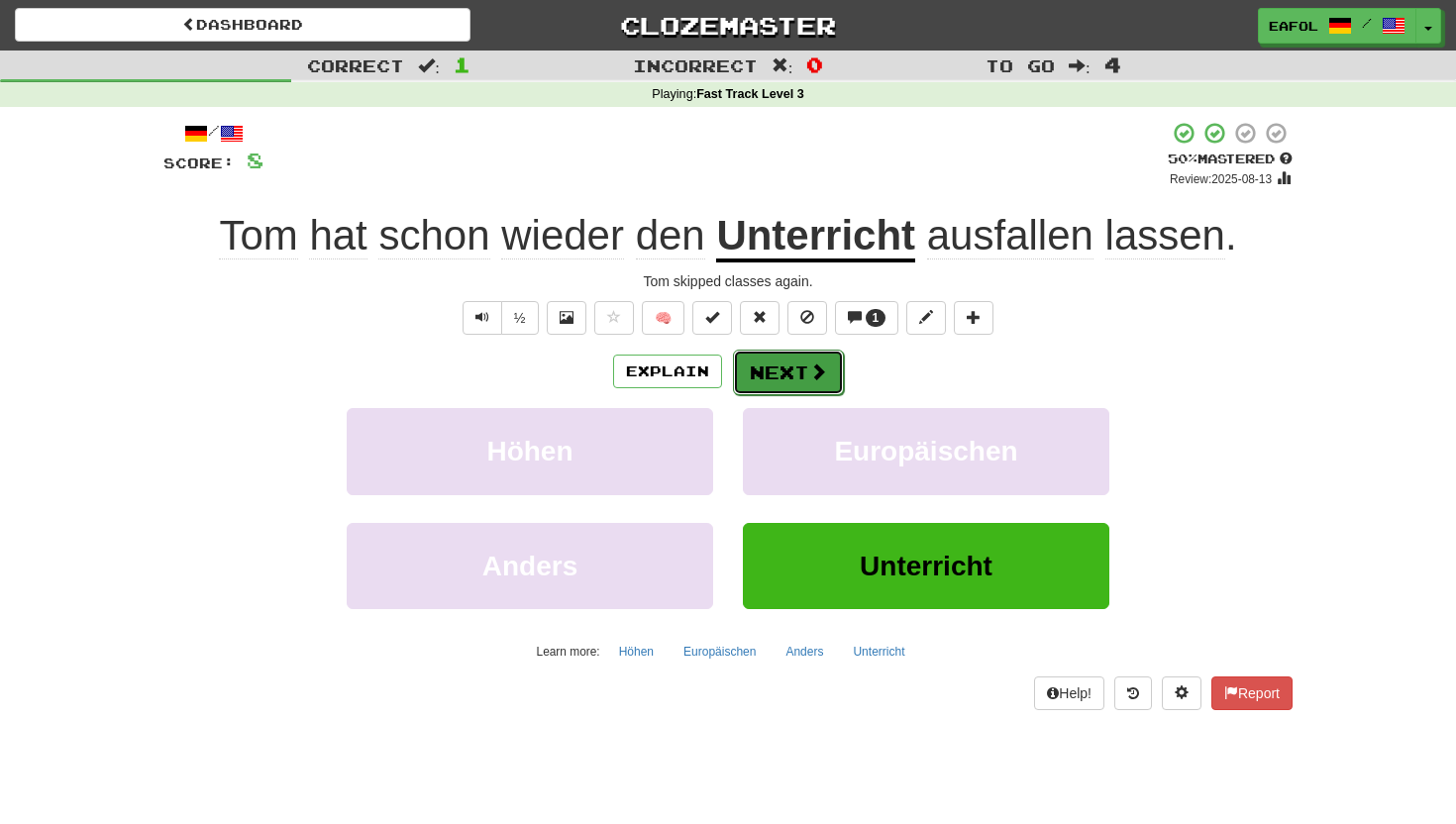 click on "Next" at bounding box center (788, 372) 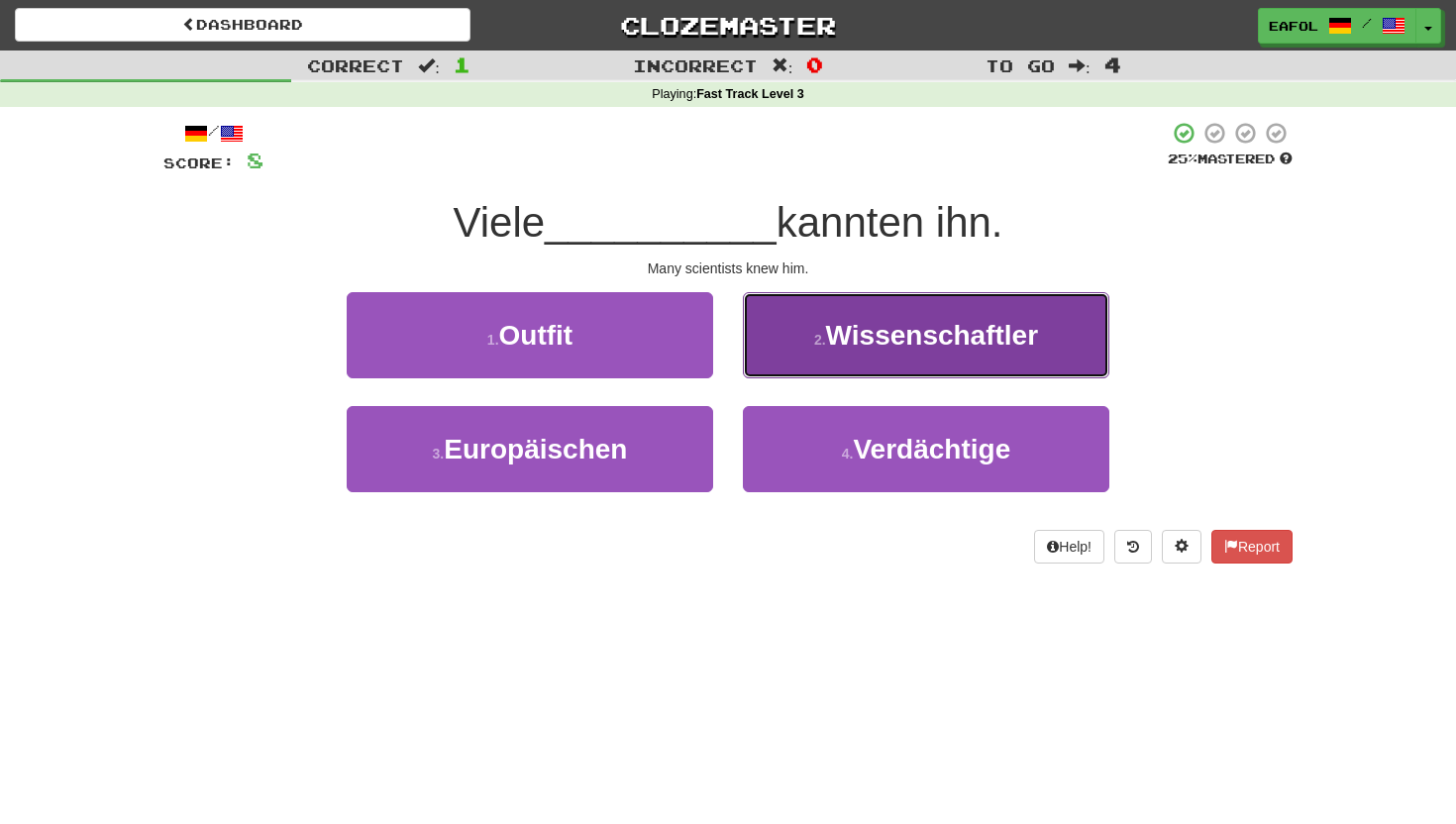 click on "2 .  Wissenschaftler" at bounding box center (926, 335) 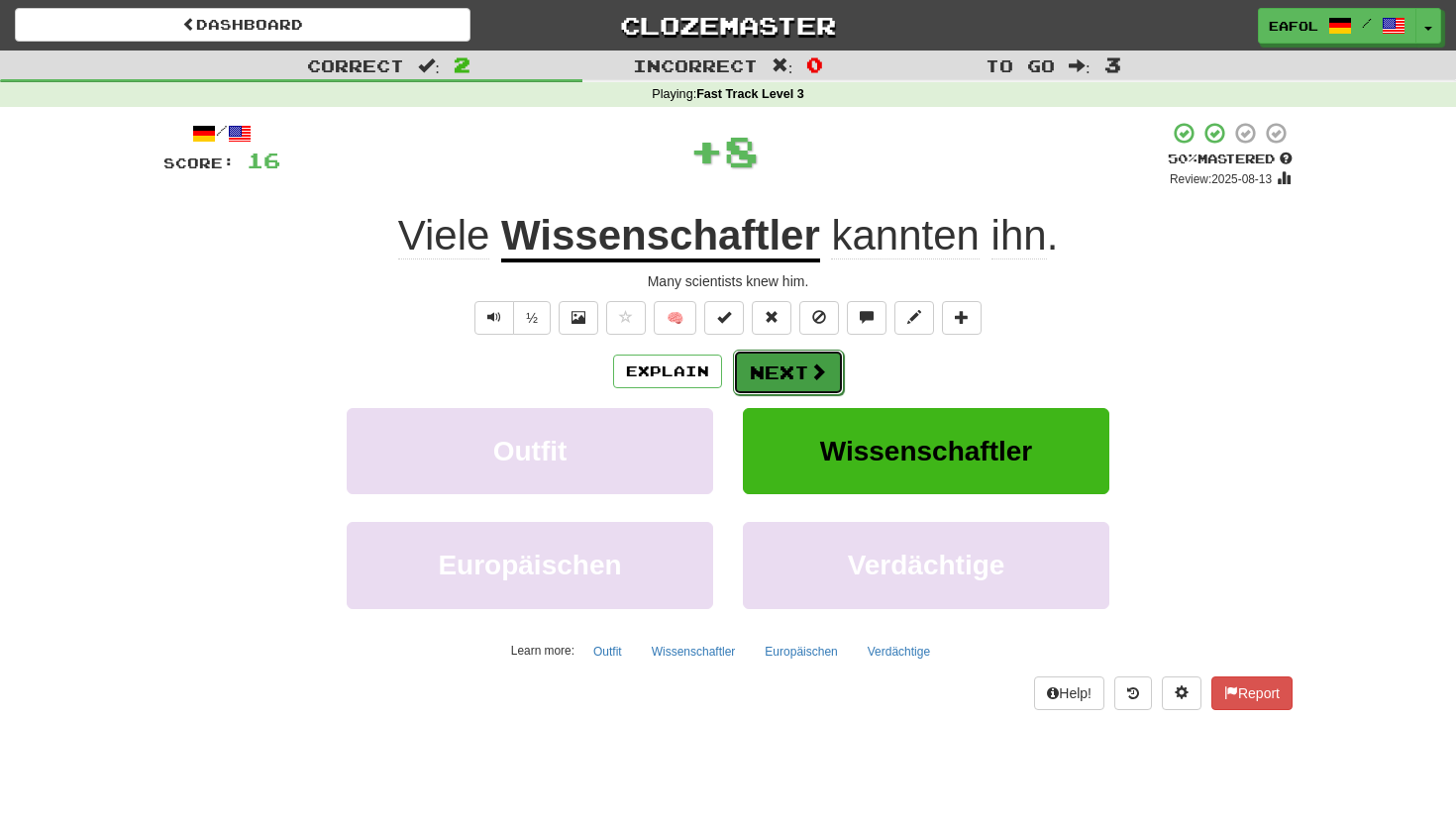 click on "Next" at bounding box center (788, 372) 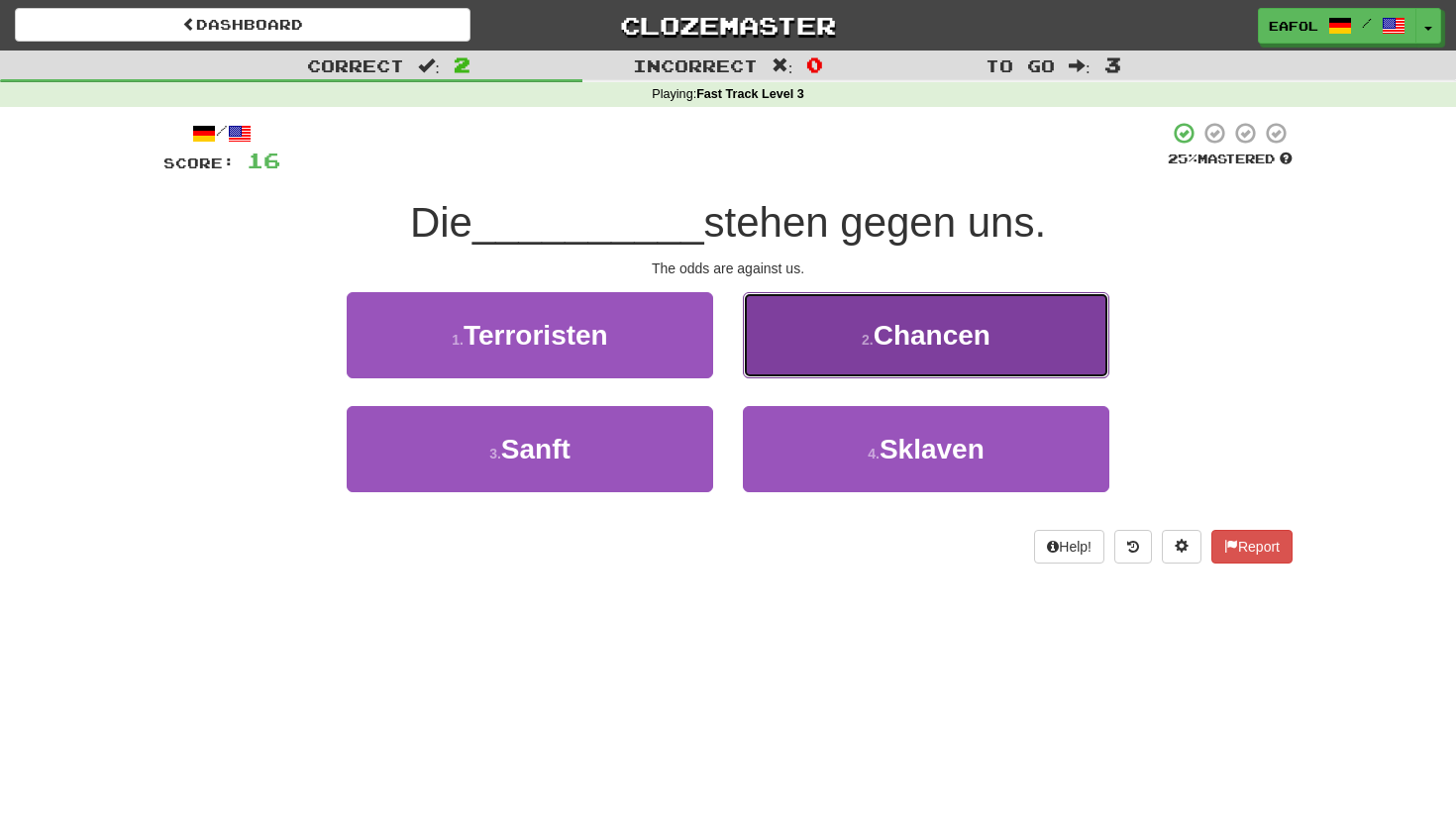 click on "2 .  Chancen" at bounding box center [926, 335] 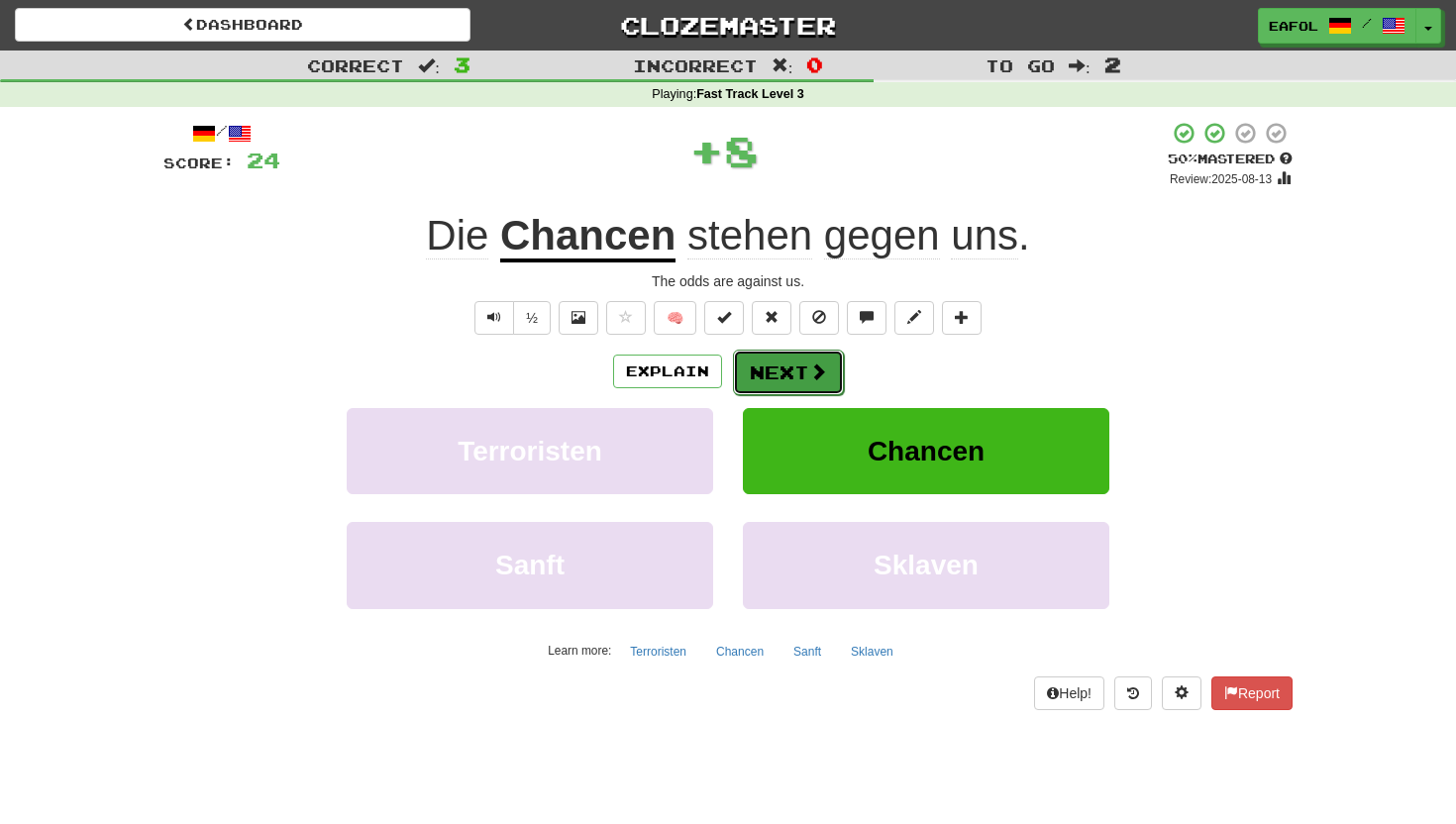 click on "Next" at bounding box center (788, 372) 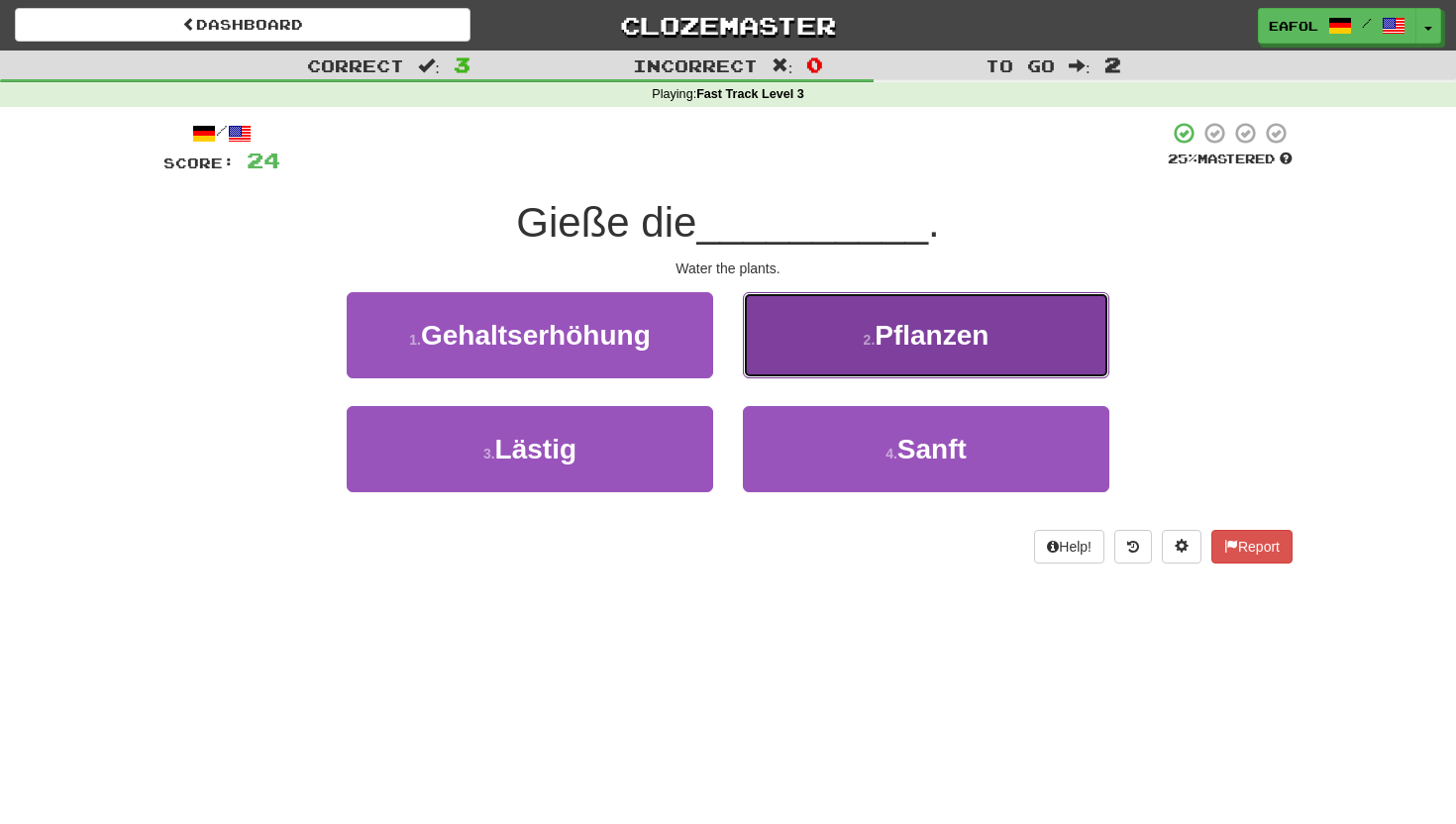 click on "2 .  Pflanzen" at bounding box center (926, 335) 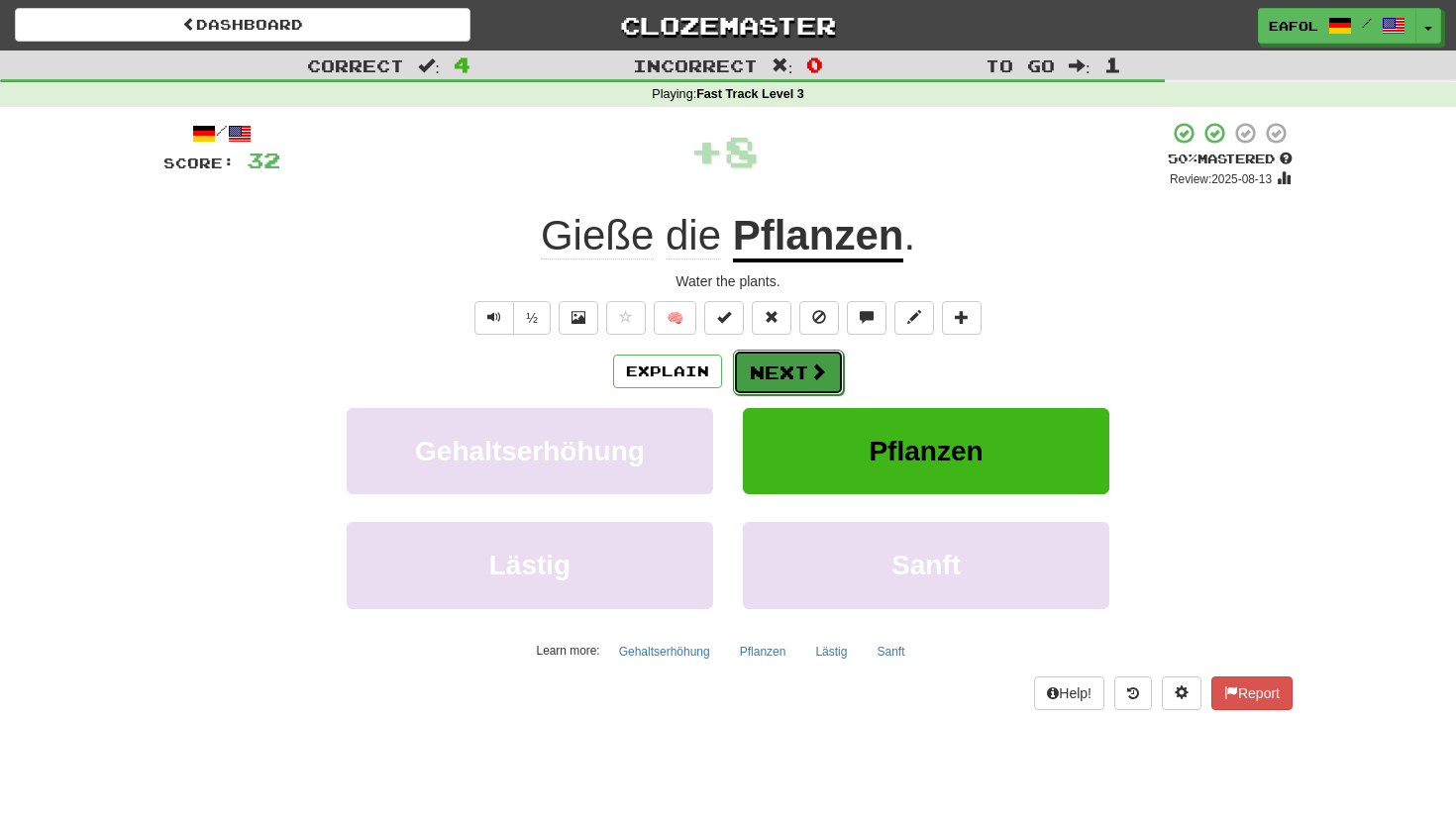 click on "Next" at bounding box center (788, 372) 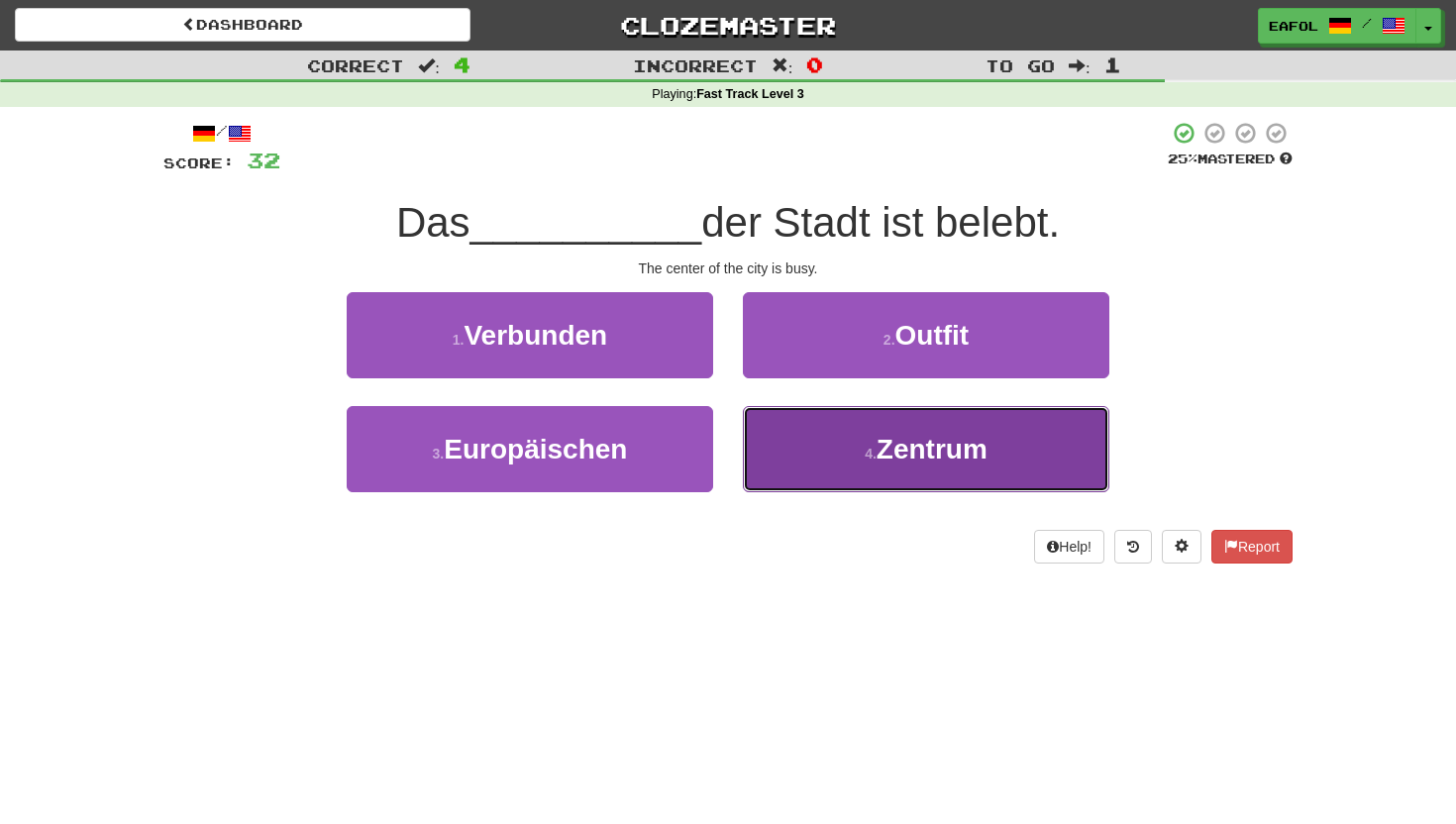 click on "4 .  Zentrum" at bounding box center (926, 449) 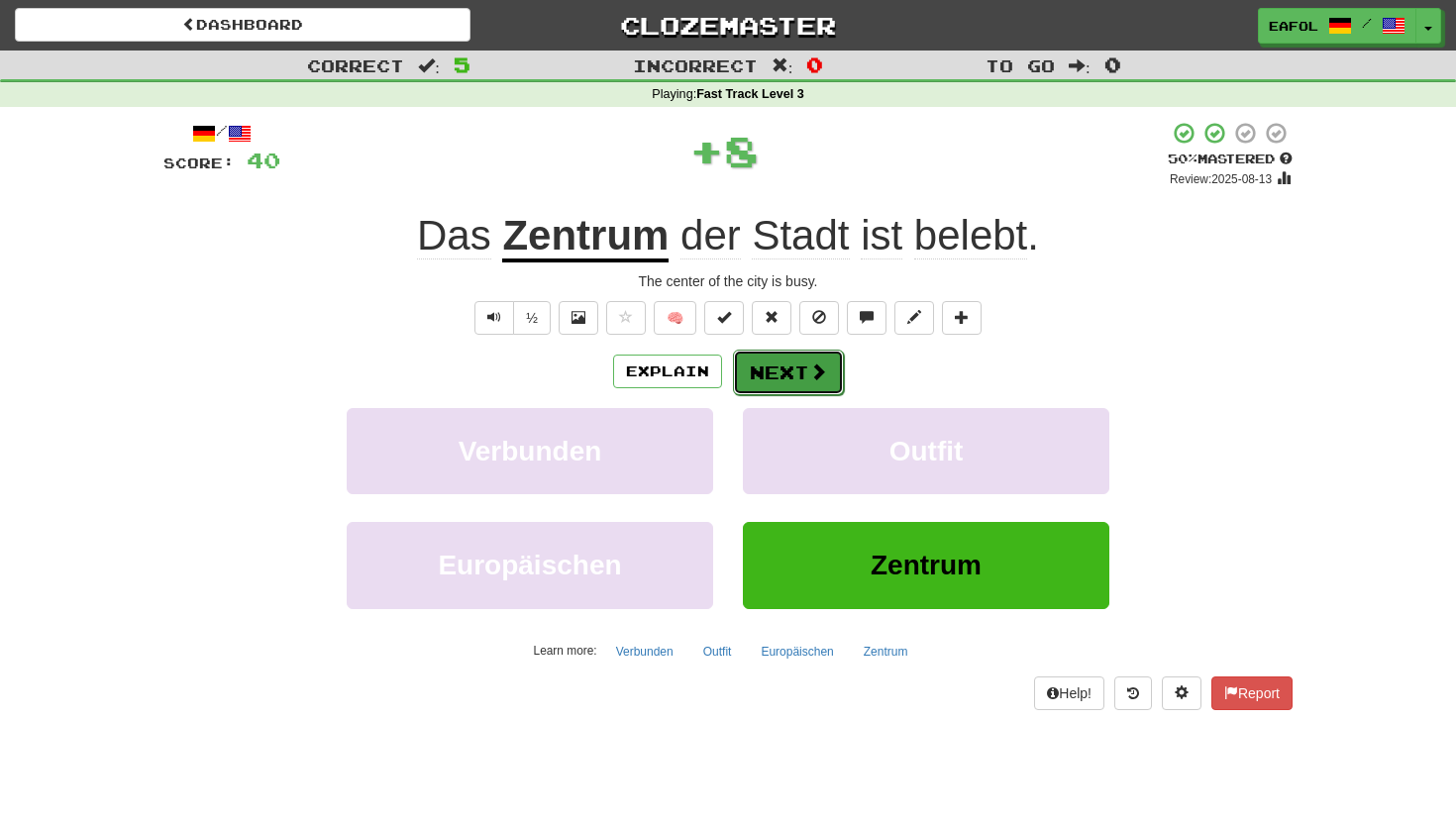 click on "Next" at bounding box center [788, 372] 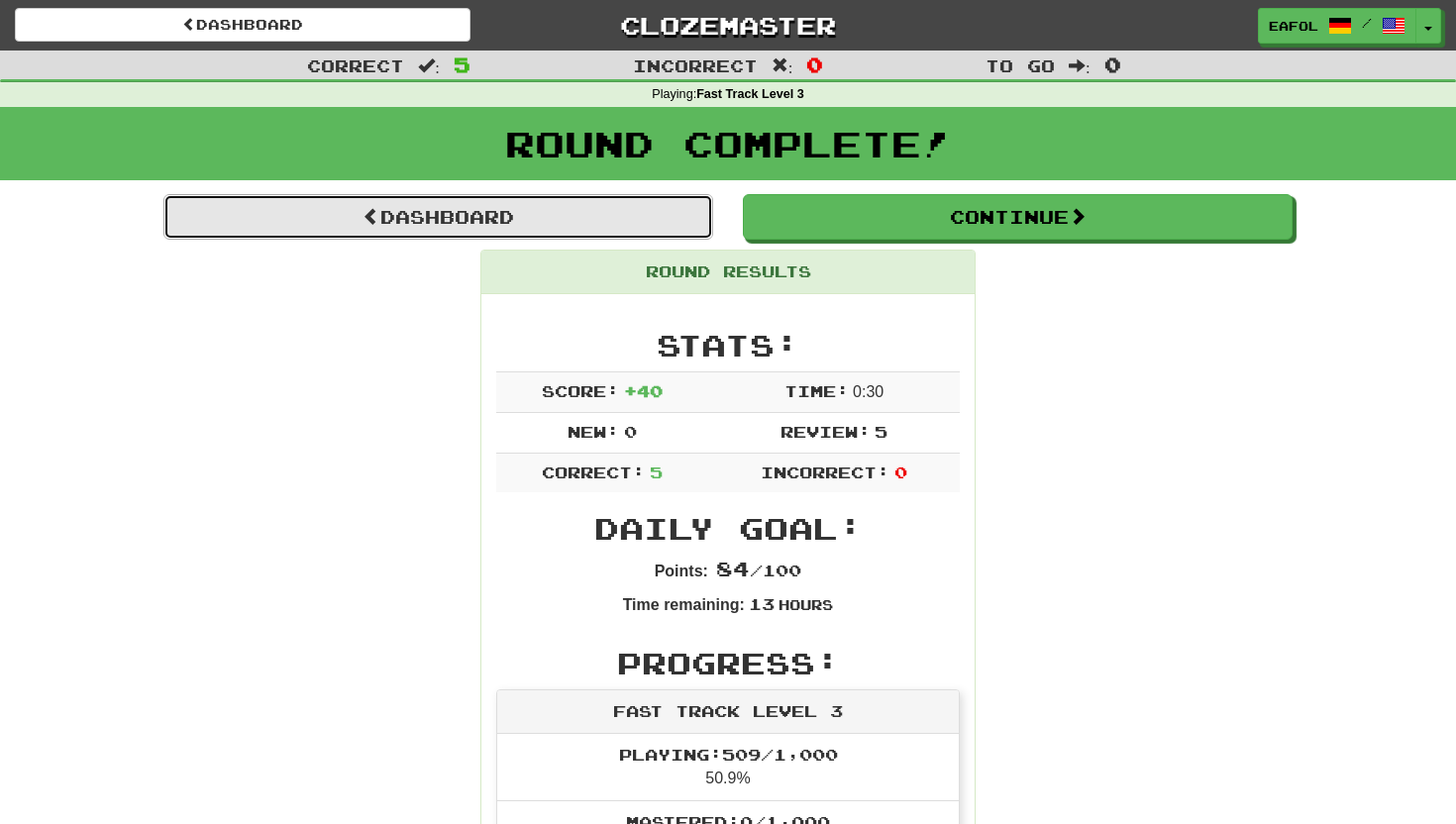 click on "Dashboard" at bounding box center (438, 217) 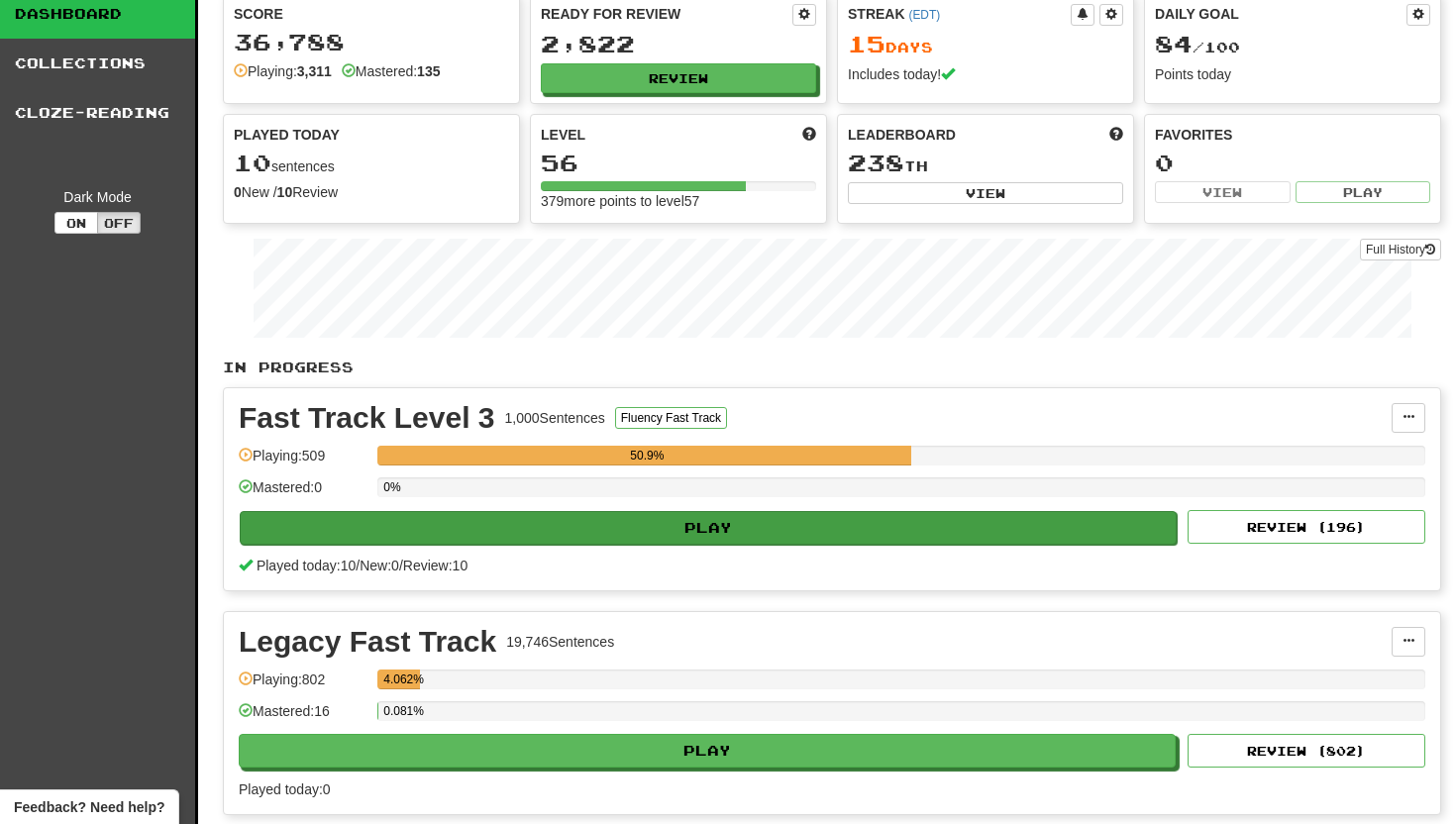 scroll, scrollTop: 71, scrollLeft: 0, axis: vertical 